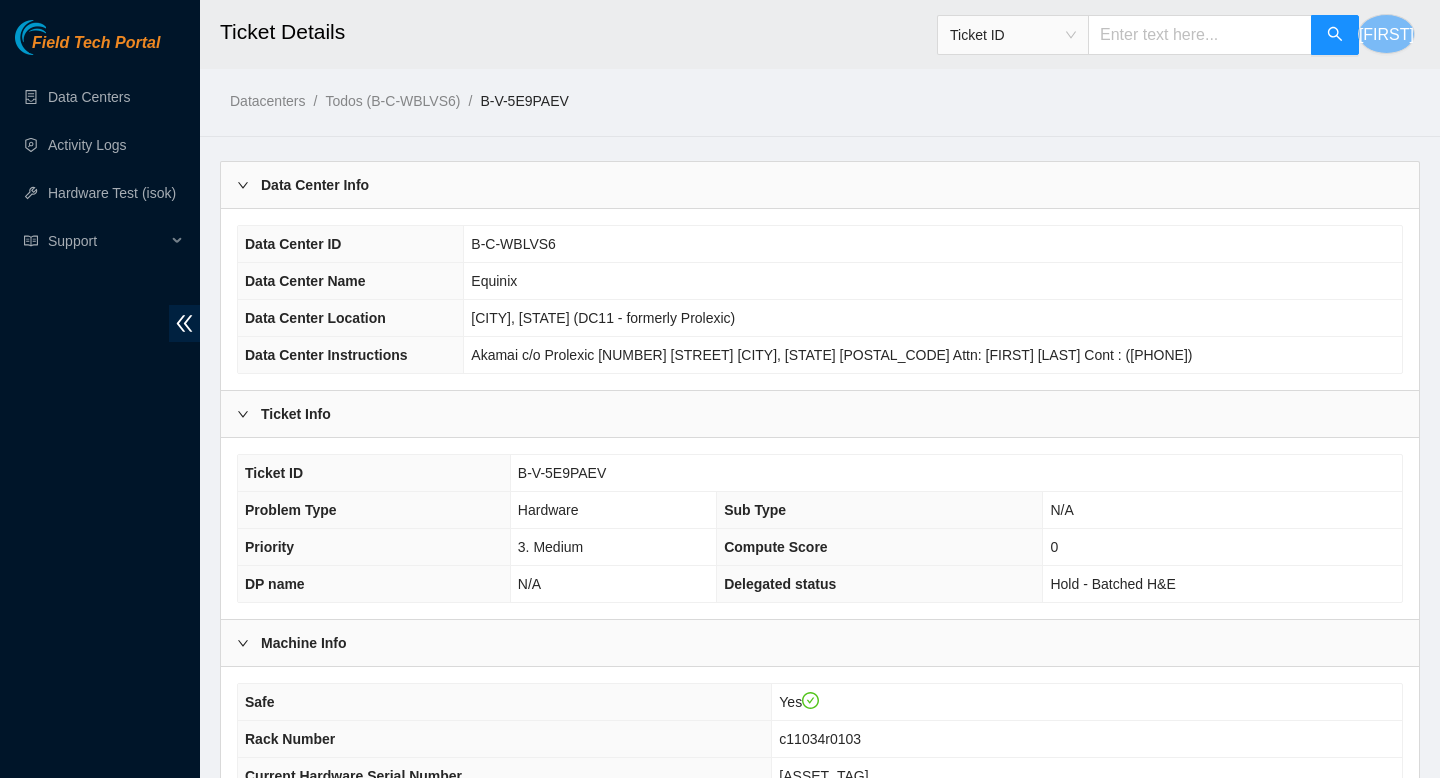 scroll, scrollTop: 2713, scrollLeft: 0, axis: vertical 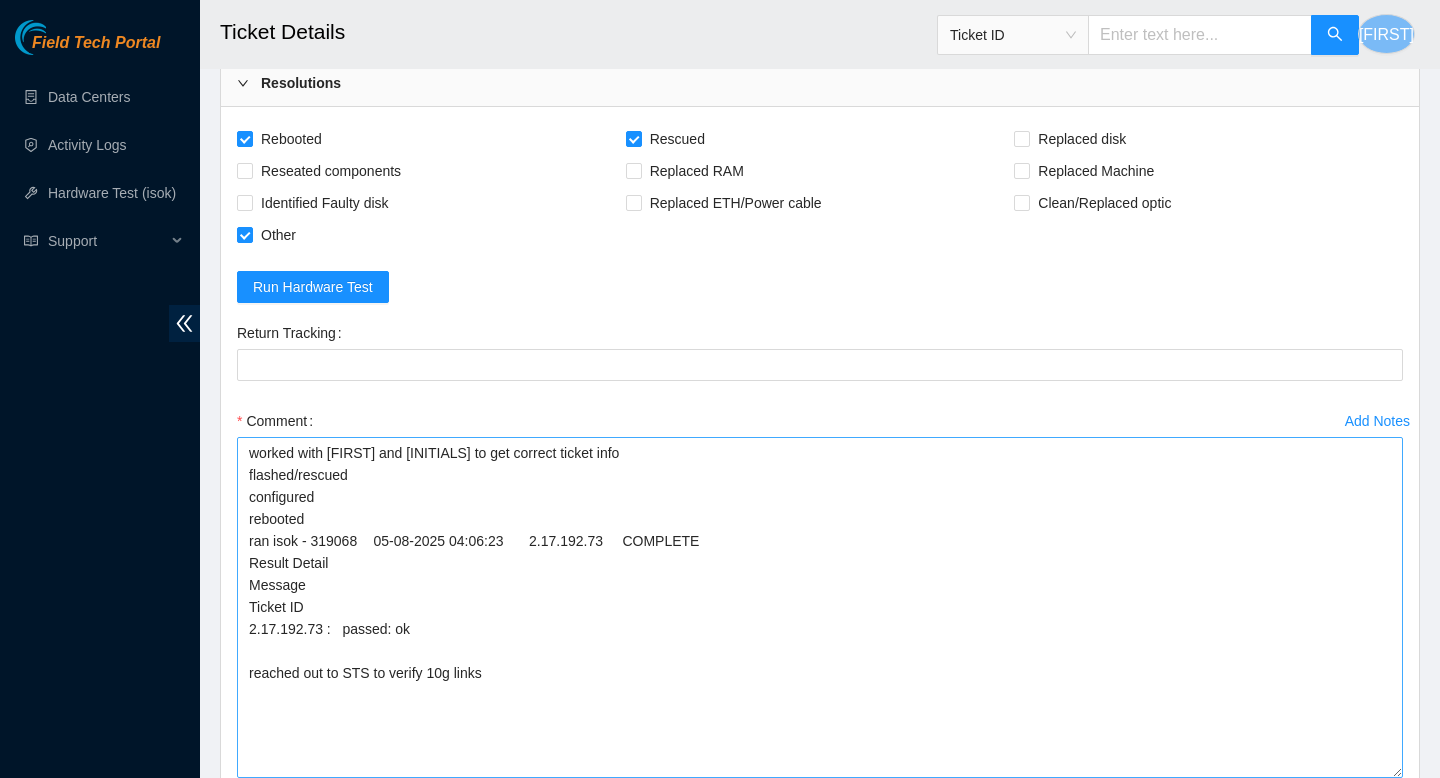 click on "worked with [FIRST] and [INITIALS] to get correct ticket info
flashed/rescued
configured
rebooted
ran isok - 319068	05-08-2025 04:06:23	2.17.192.73	COMPLETE
Result Detail
Message
Ticket ID
2.17.192.73 :   passed: ok
reached out to STS to verify 10g links" at bounding box center (820, 607) 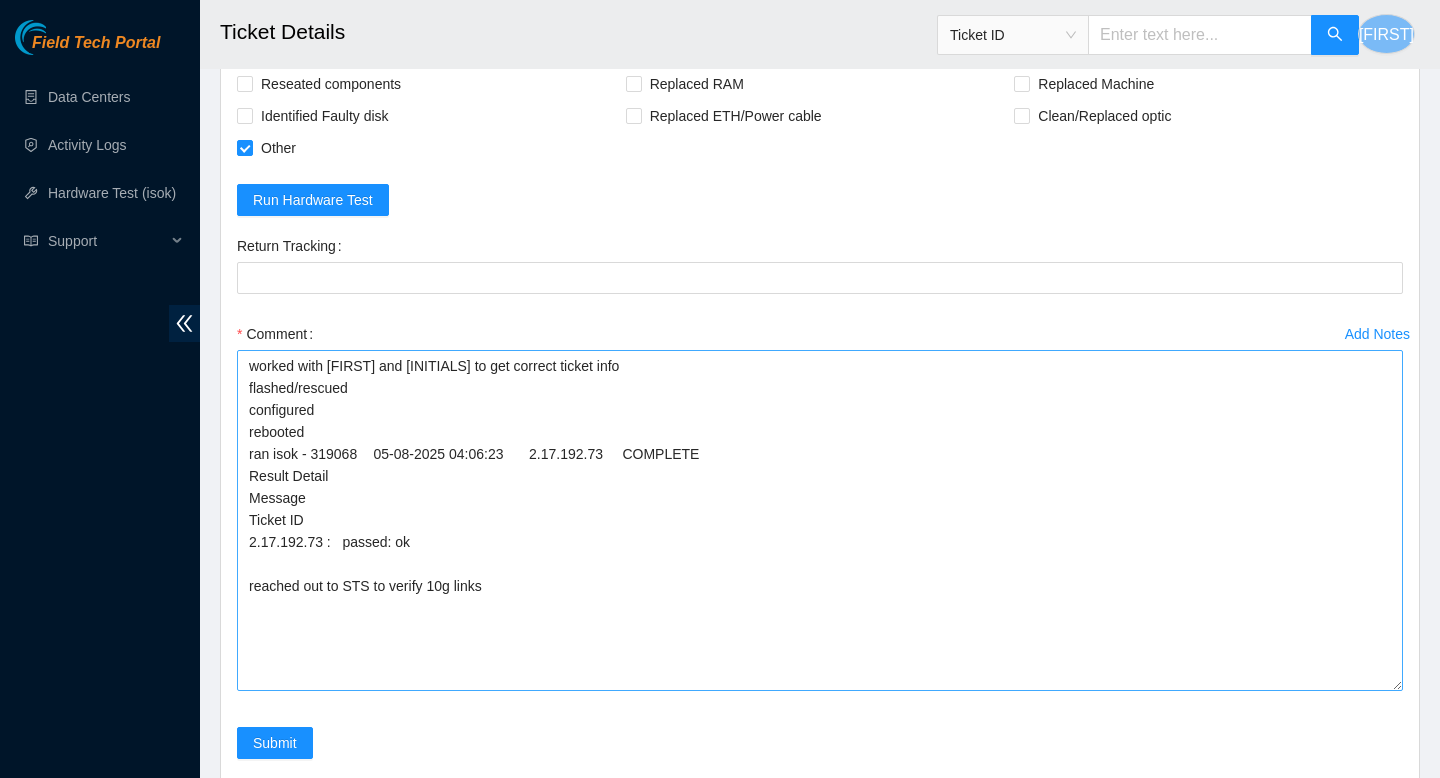 scroll, scrollTop: 2978, scrollLeft: 0, axis: vertical 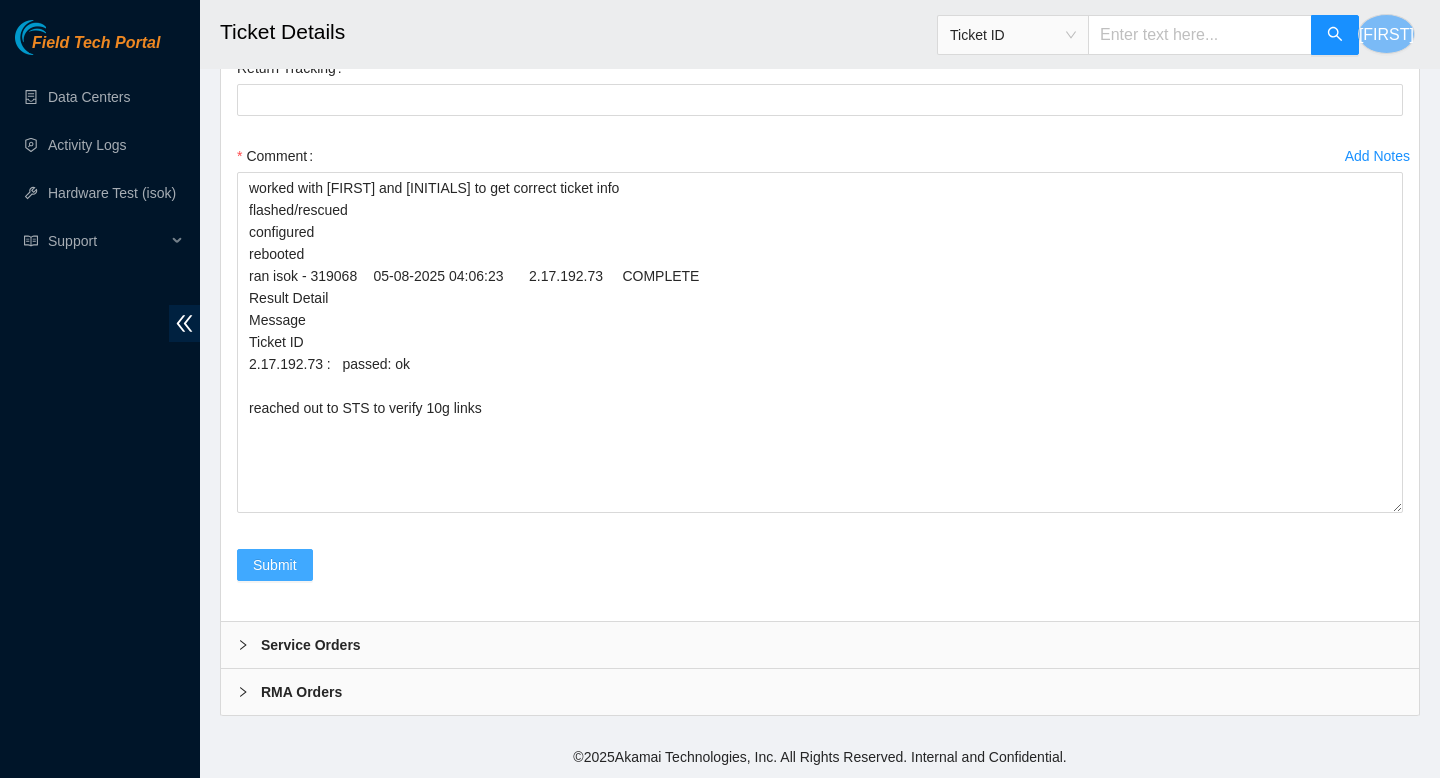 click on "Submit" at bounding box center [275, 565] 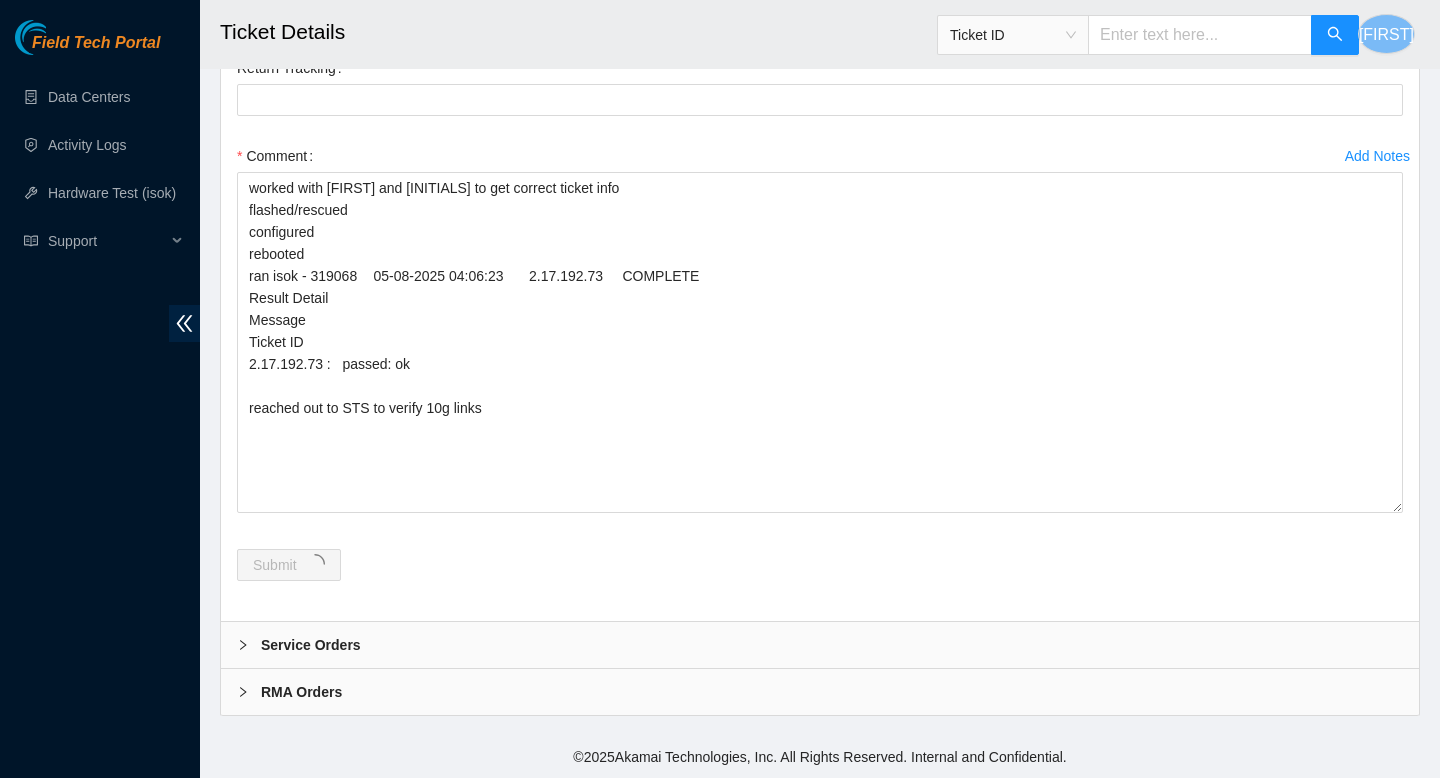 scroll, scrollTop: 0, scrollLeft: 0, axis: both 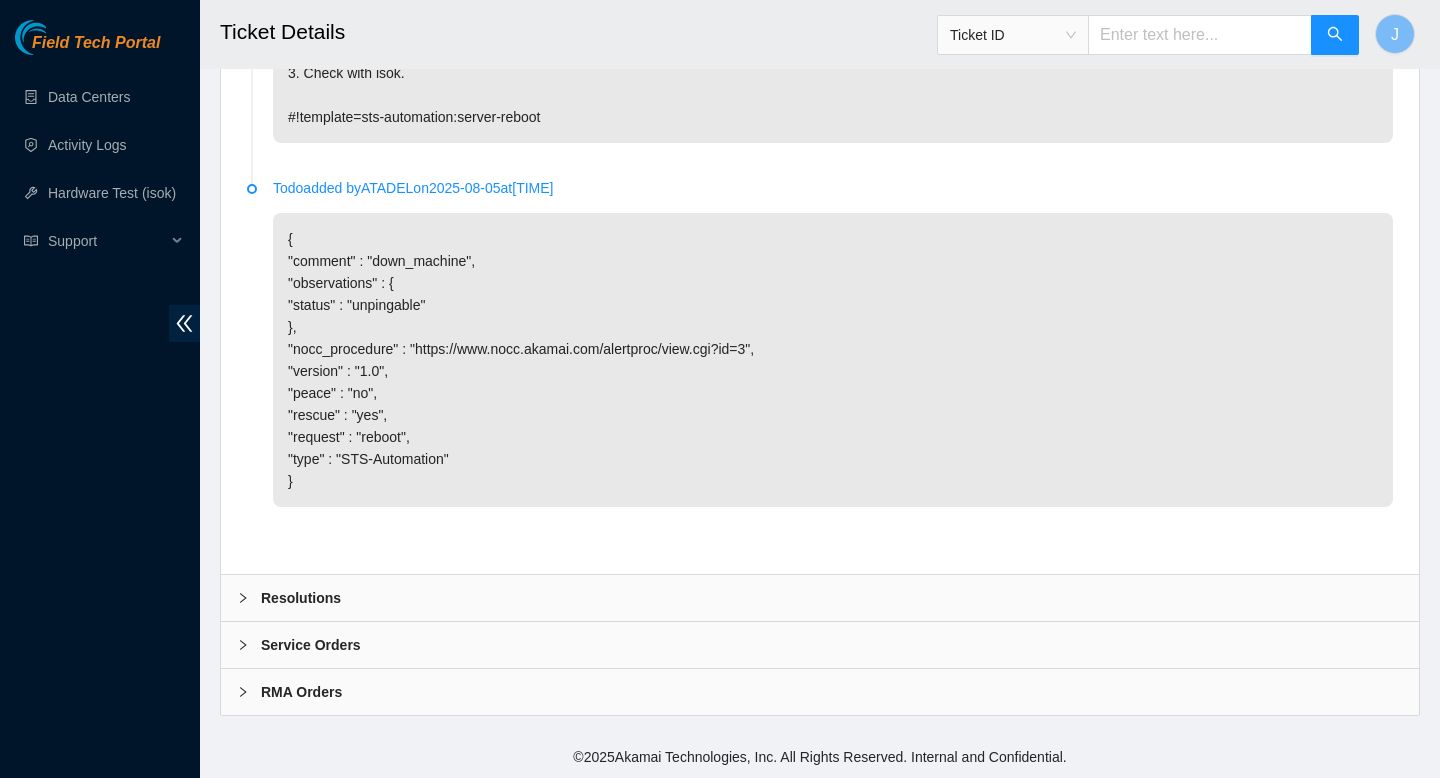 click on "Resolutions" at bounding box center [820, 598] 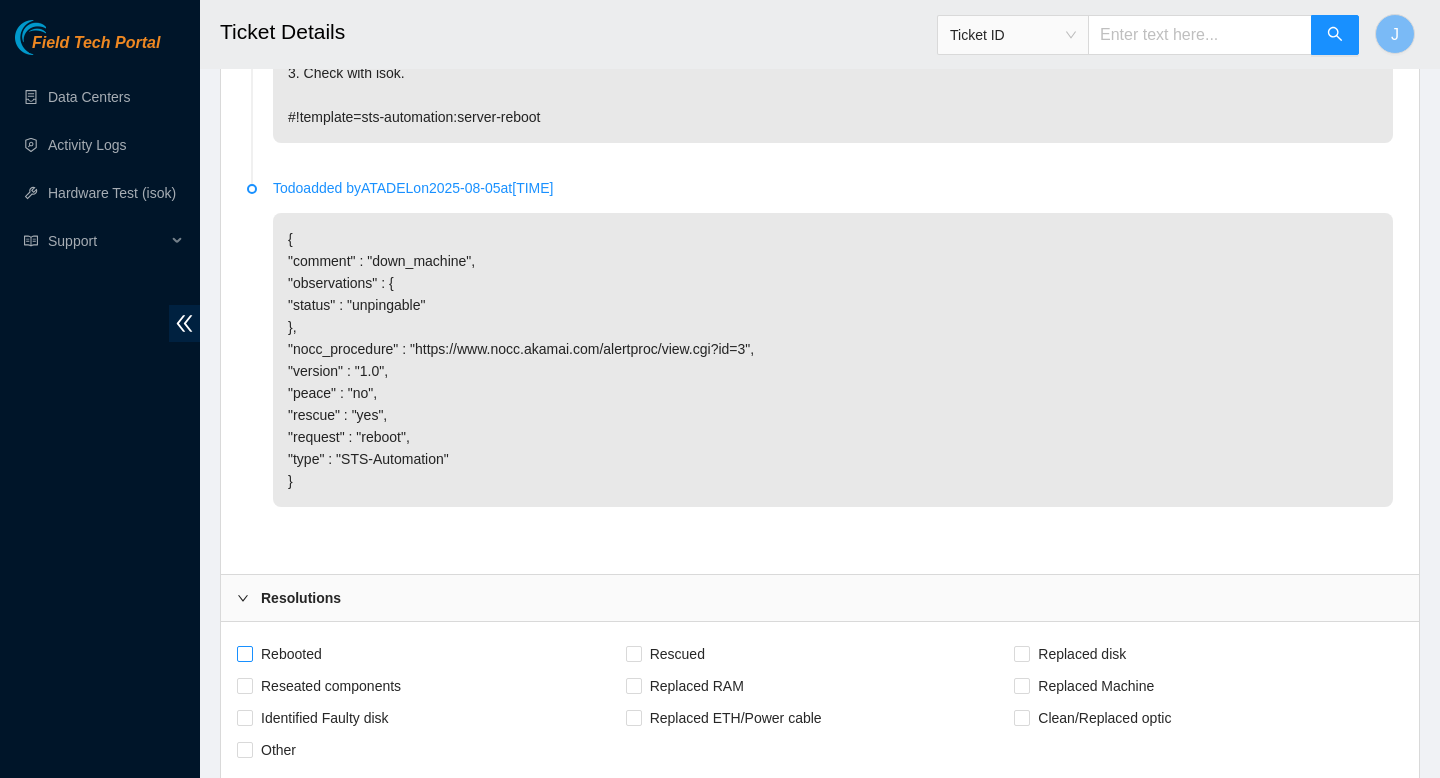 click on "Rebooted" at bounding box center (244, 653) 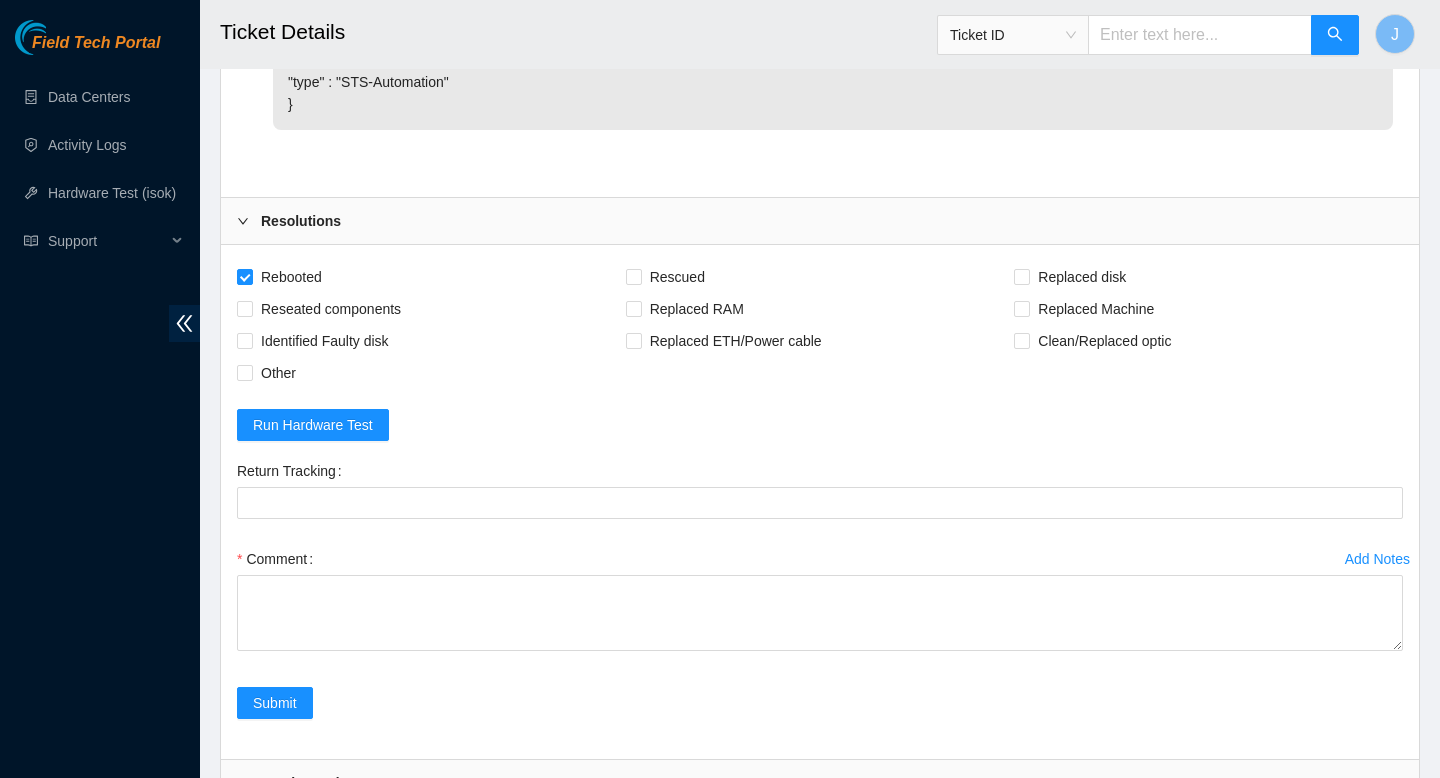 scroll, scrollTop: 1831, scrollLeft: 0, axis: vertical 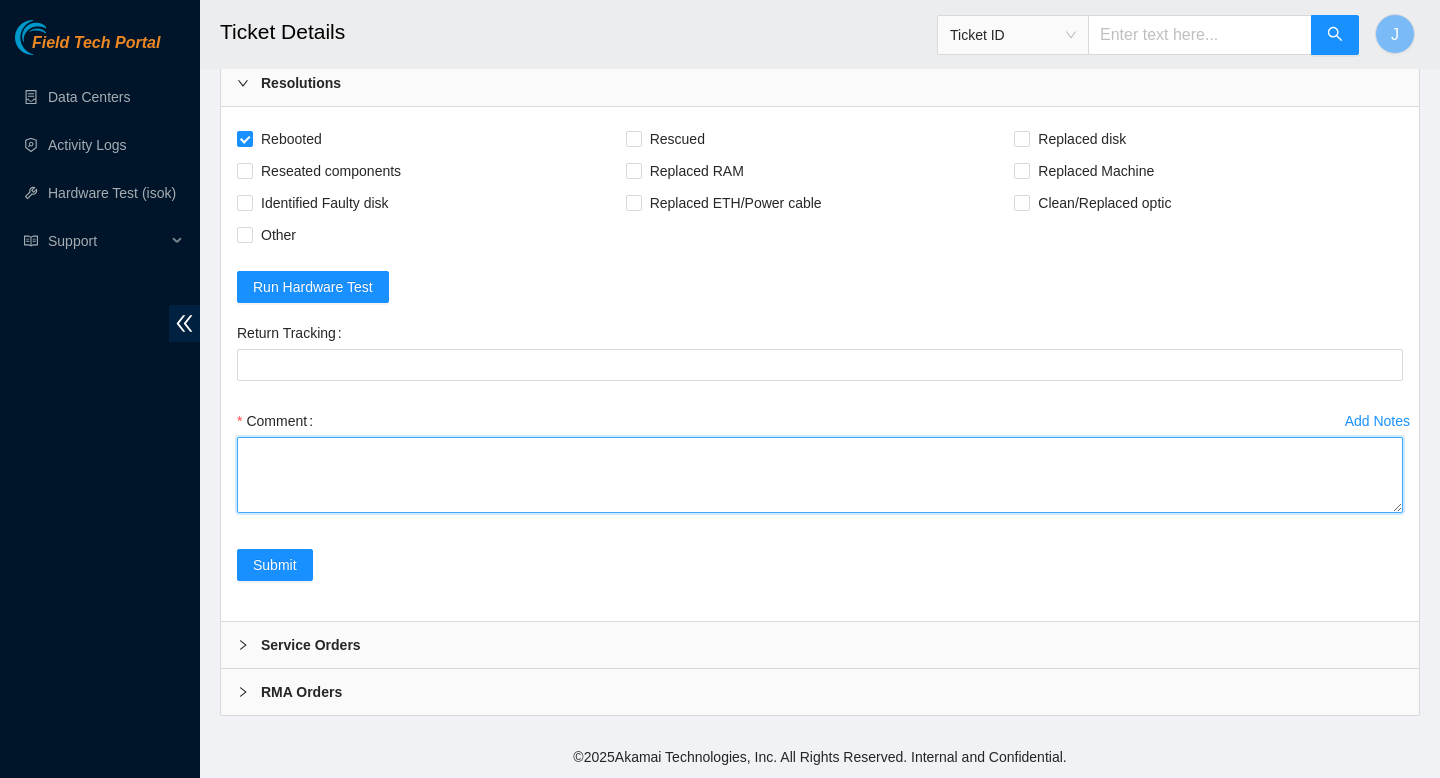 click on "Comment" at bounding box center (820, 475) 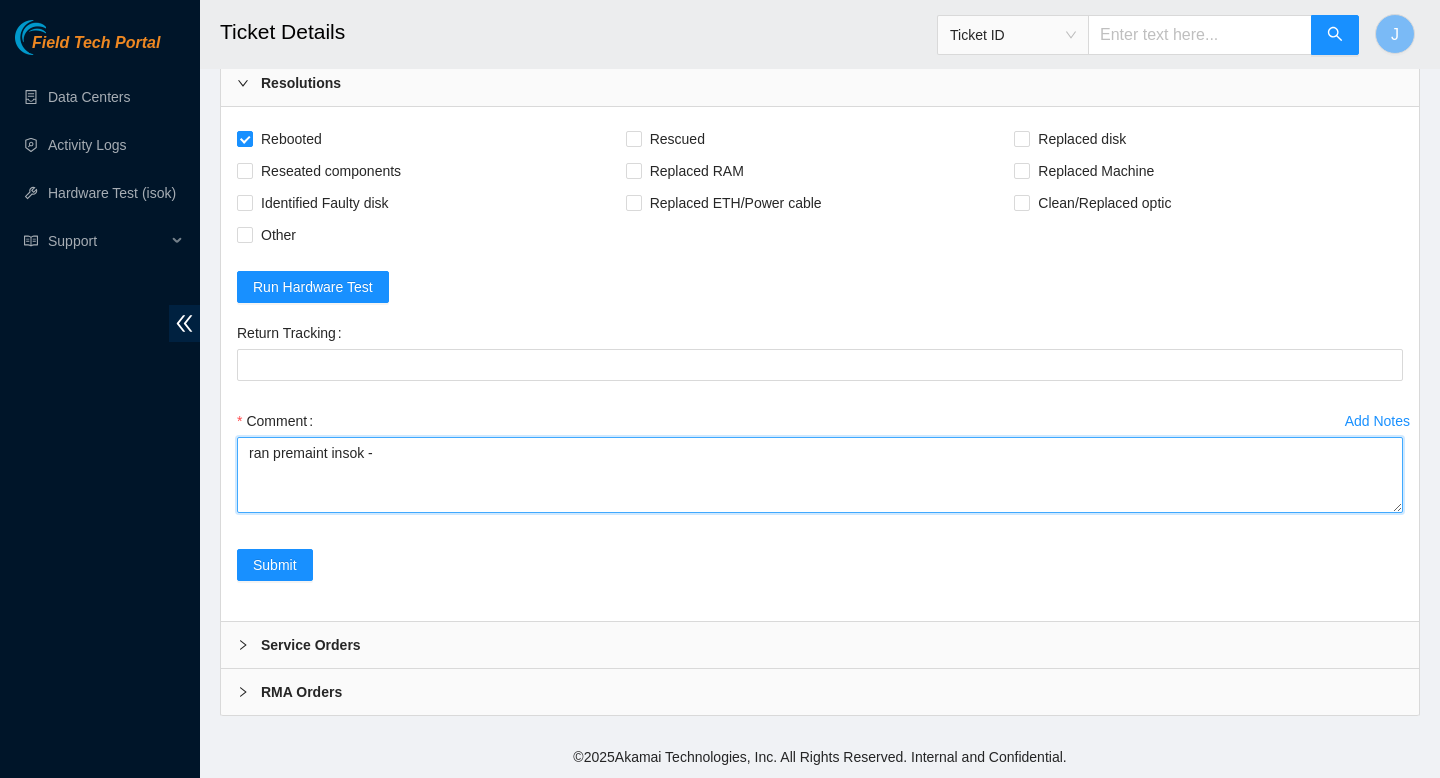 paste on "319103	05-08-2025 05:31:56	104.84.228.195	COMPLETE
Result Detail
Message
Ticket ID
104.84.228.195 :   passed: ok" 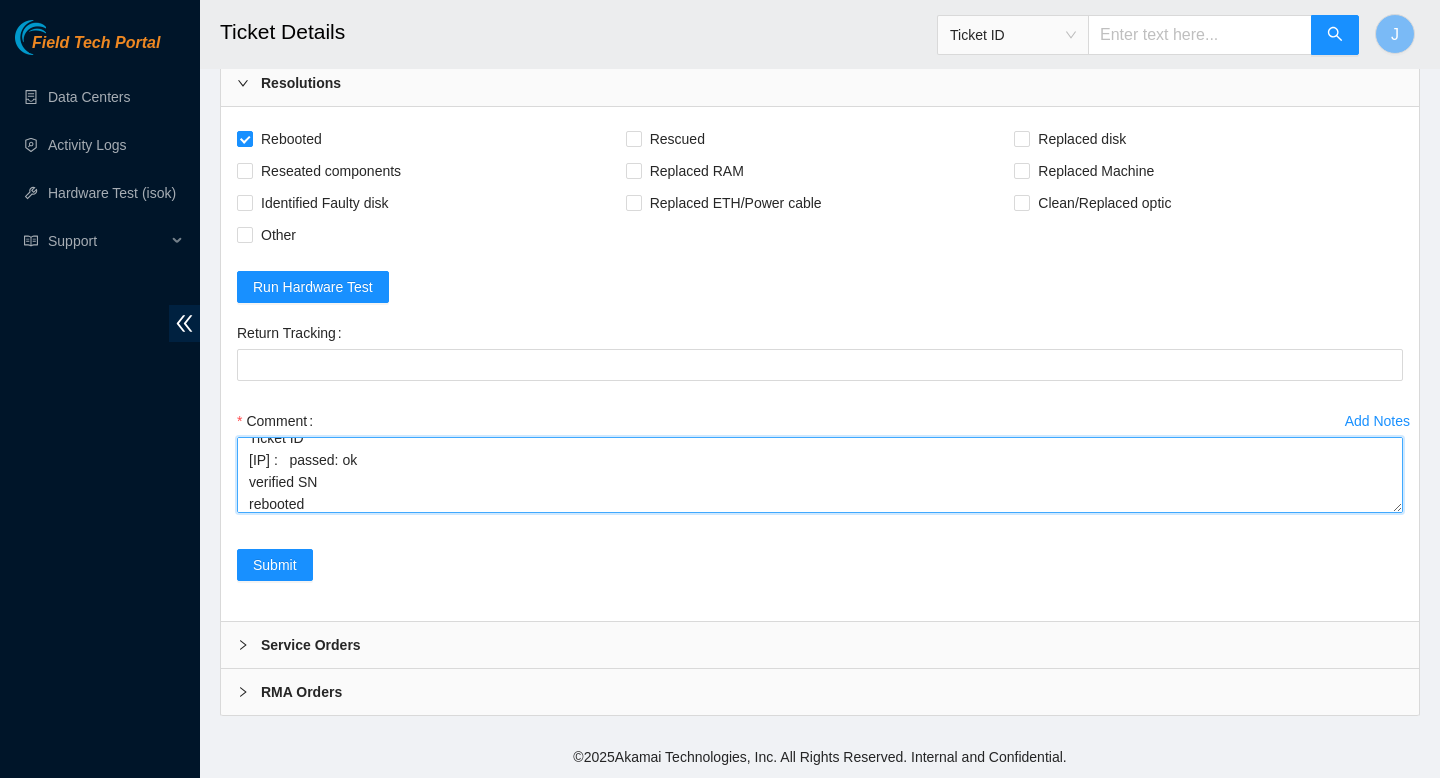 scroll, scrollTop: 103, scrollLeft: 0, axis: vertical 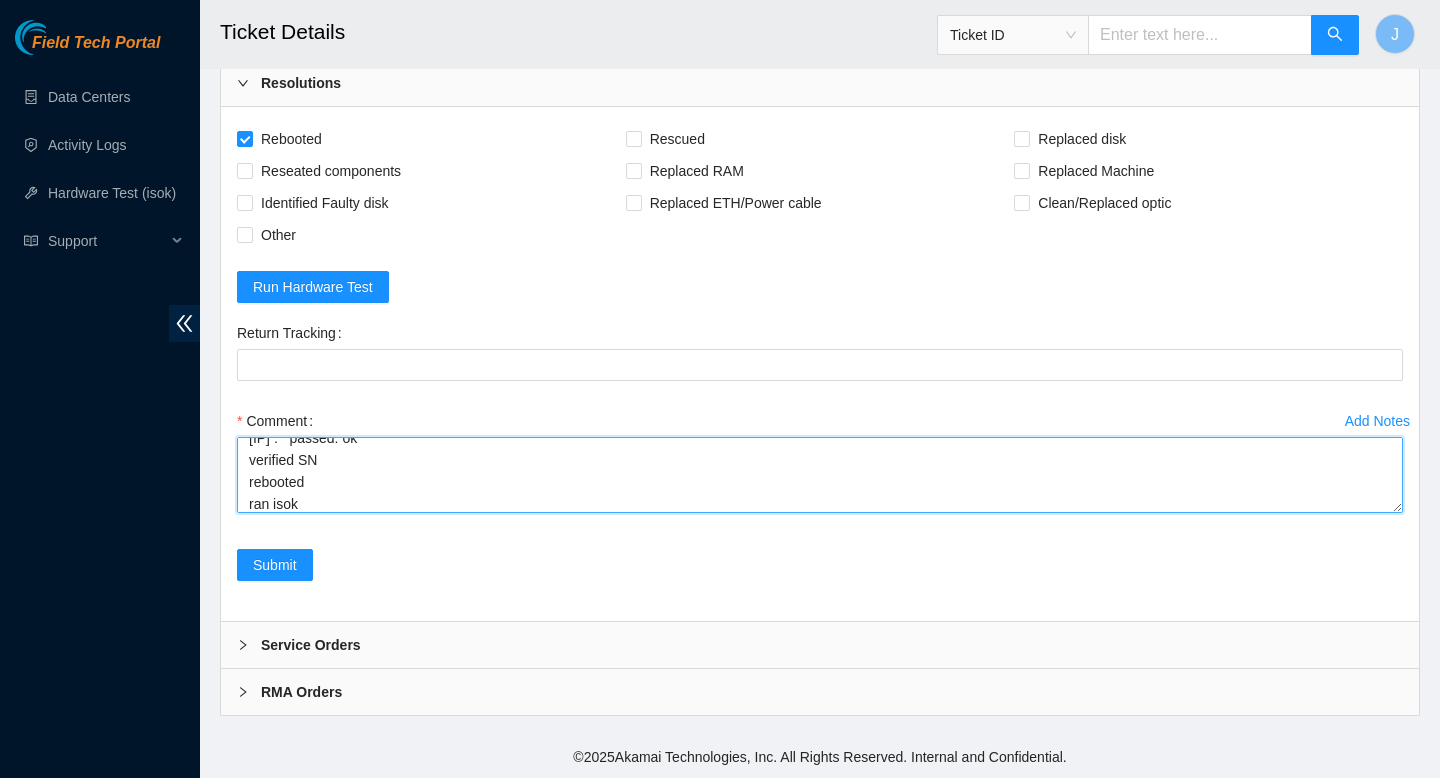 paste on "319105	05-08-2025 05:35:40	104.84.228.195	COMPLETE
Result Detail
Message
Ticket ID
104.84.228.195 :   passed: ok" 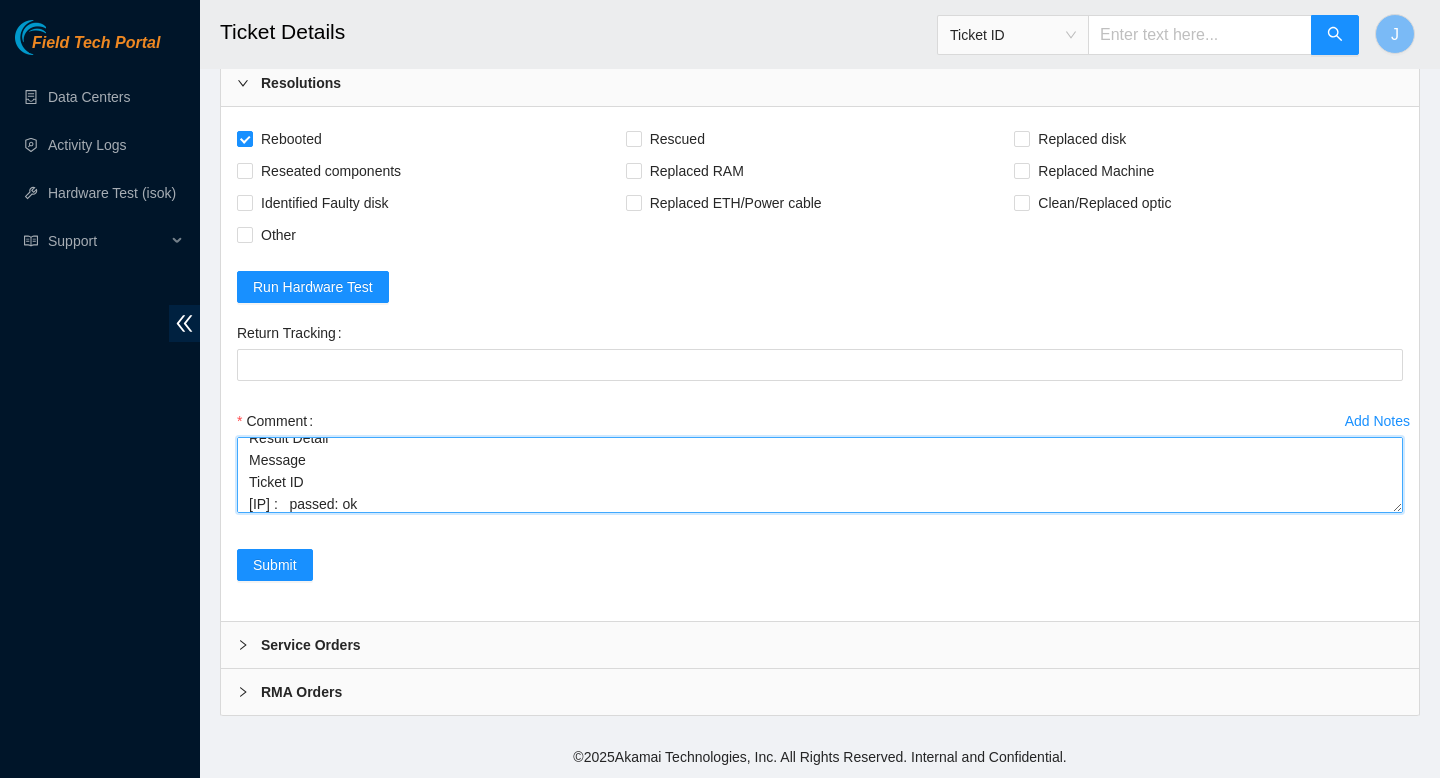 scroll, scrollTop: 213, scrollLeft: 0, axis: vertical 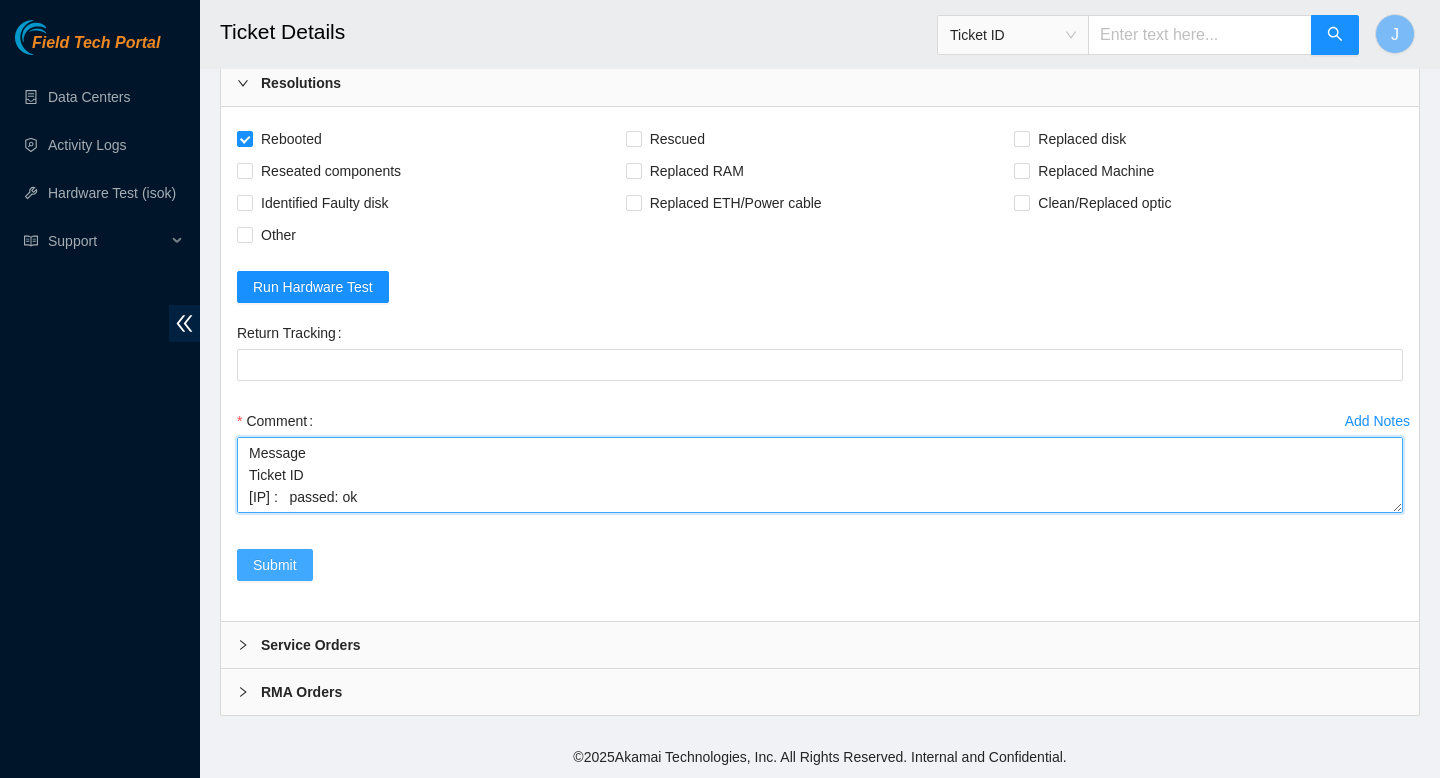 type on "ran premaint insok - 319103	05-08-2025 05:31:56	104.84.228.195	COMPLETE
Result Detail
Message
Ticket ID
104.84.228.195 :   passed: ok
verified SN
rebooted
ran isok 319105	05-08-2025 05:35:40	104.84.228.195	COMPLETE
Result Detail
Message
Ticket ID
104.84.228.195 :   passed: ok" 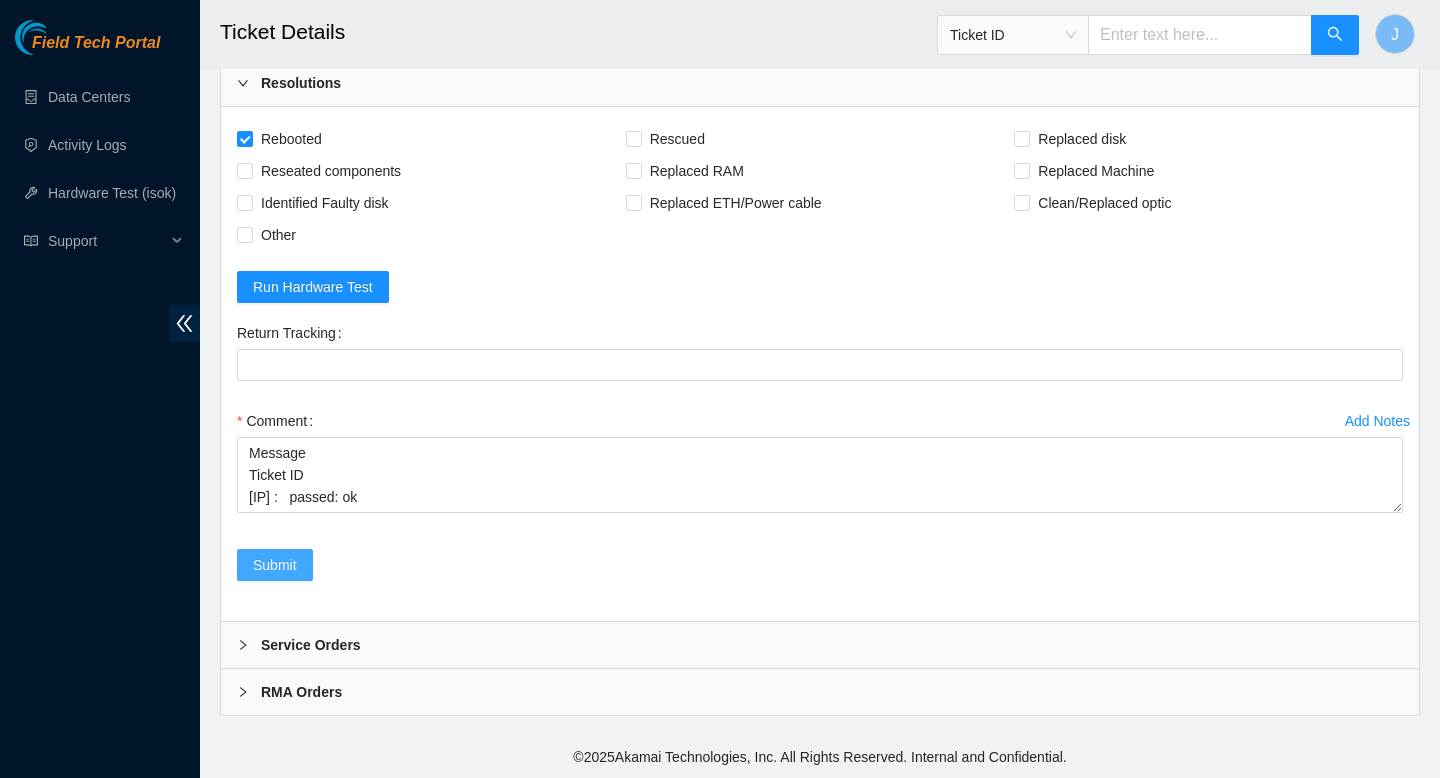 click on "Submit" at bounding box center (275, 565) 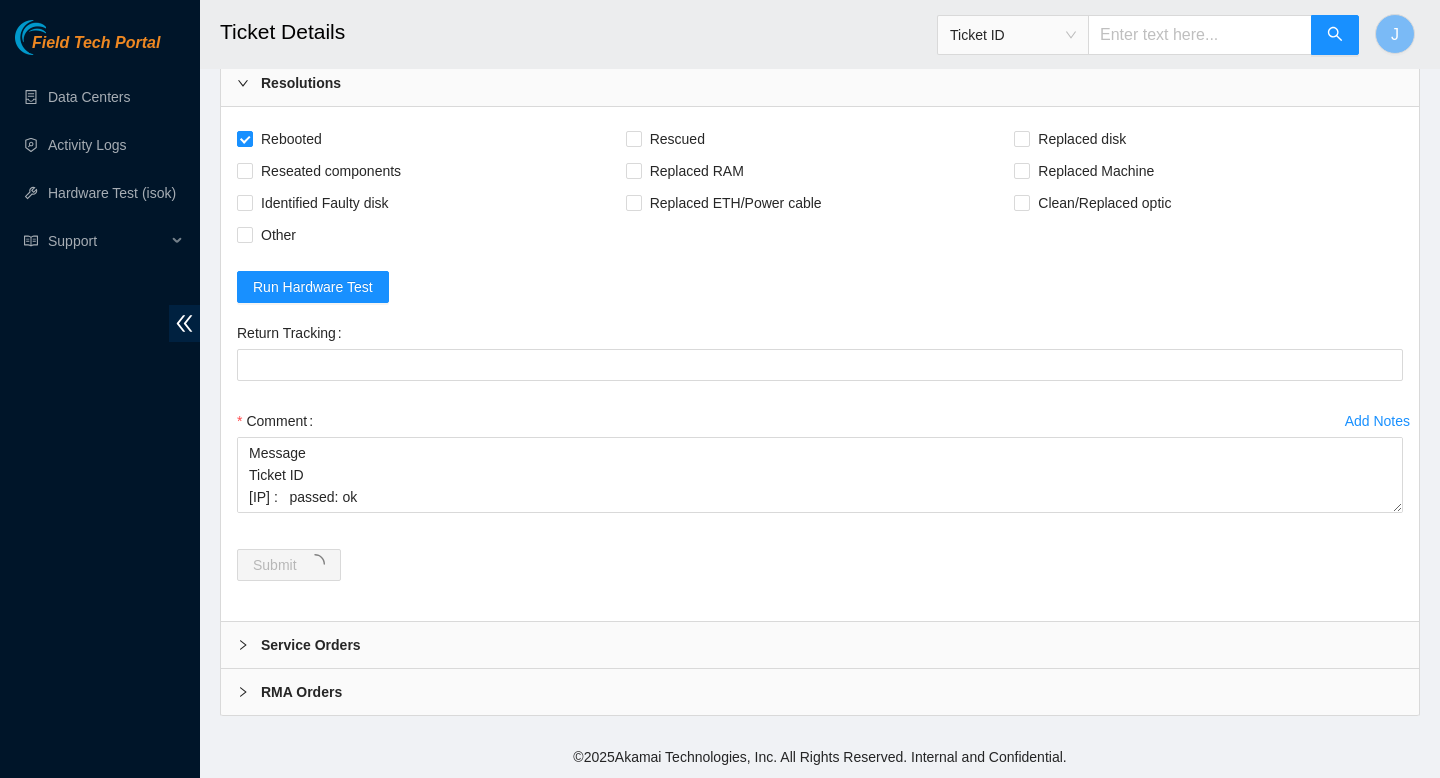 scroll, scrollTop: 0, scrollLeft: 0, axis: both 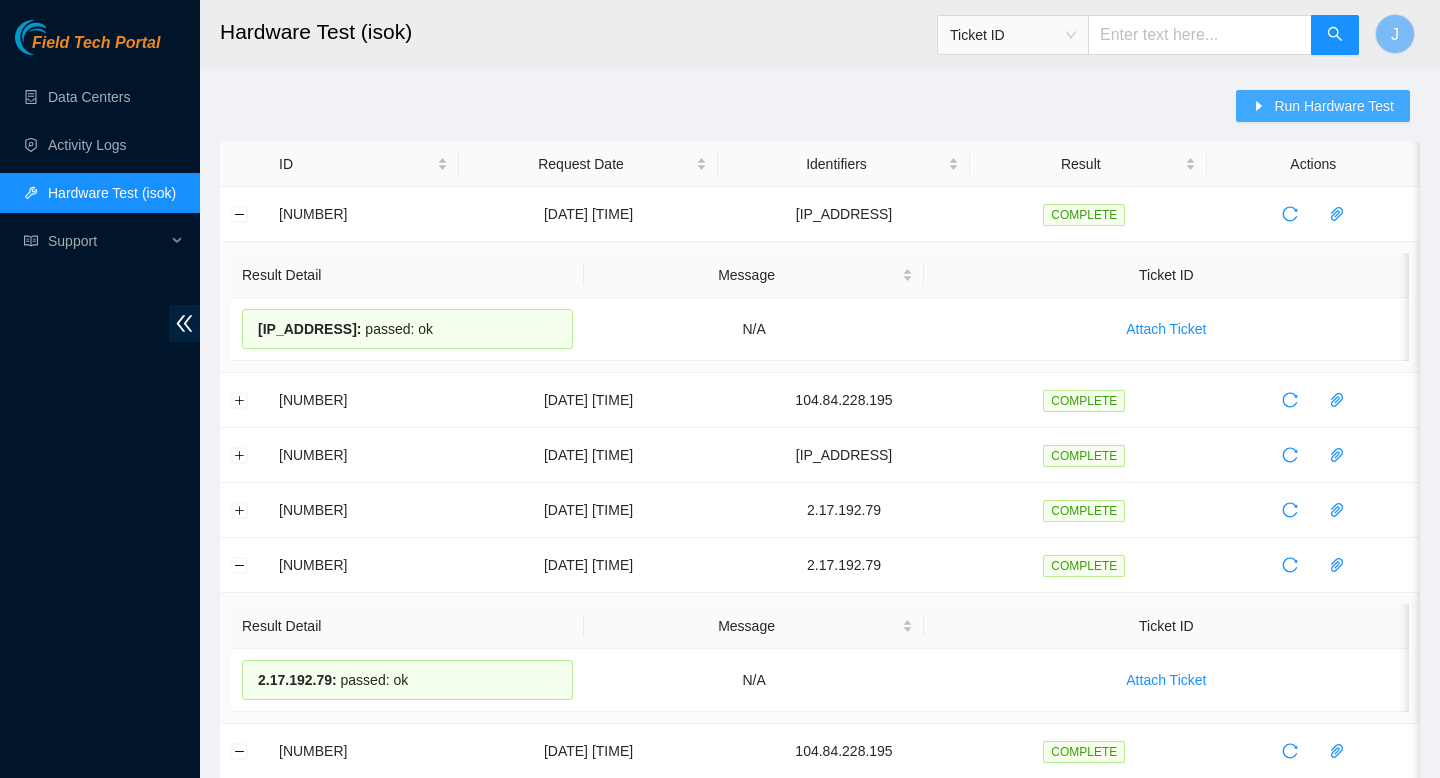 click on "Run Hardware Test" at bounding box center [1334, 106] 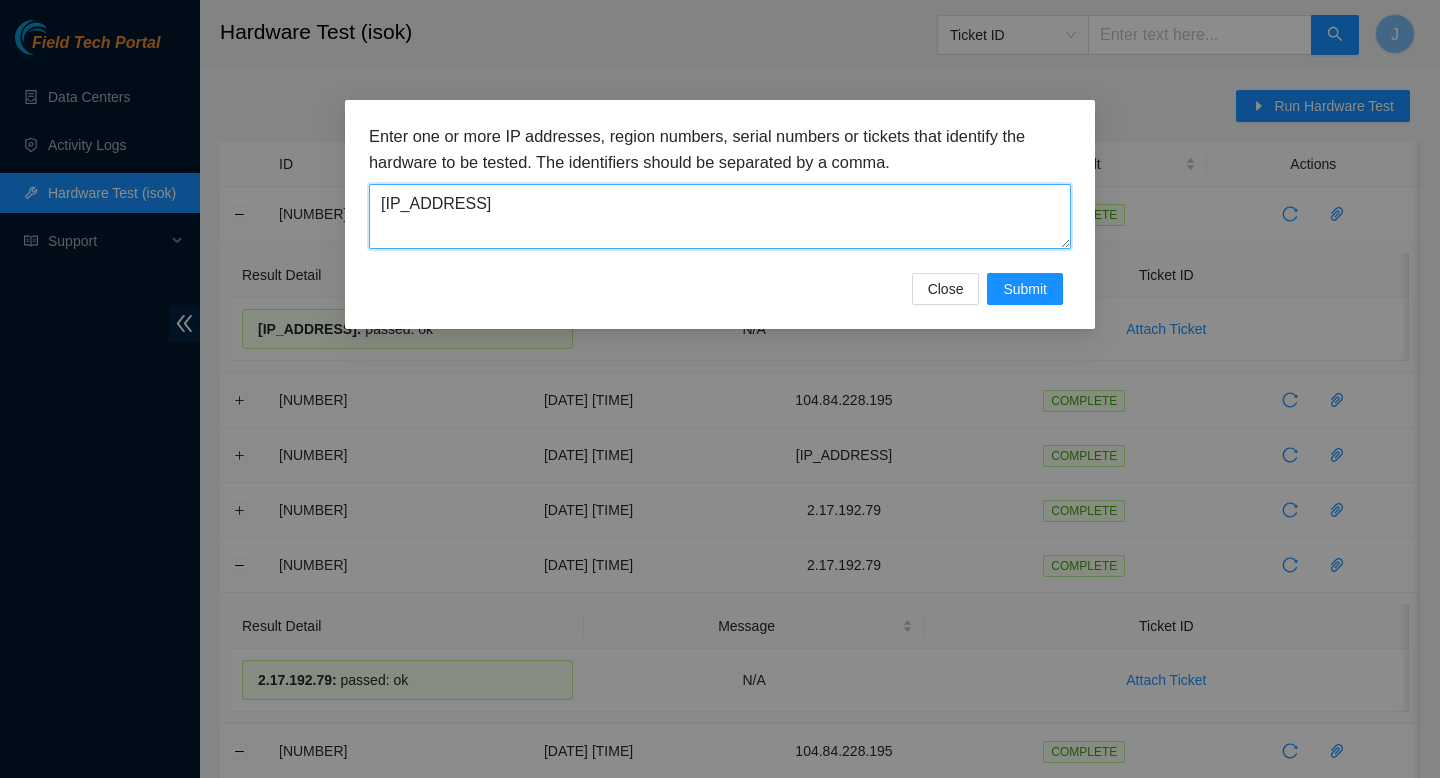 click on "[IP_ADDRESS]" at bounding box center [720, 216] 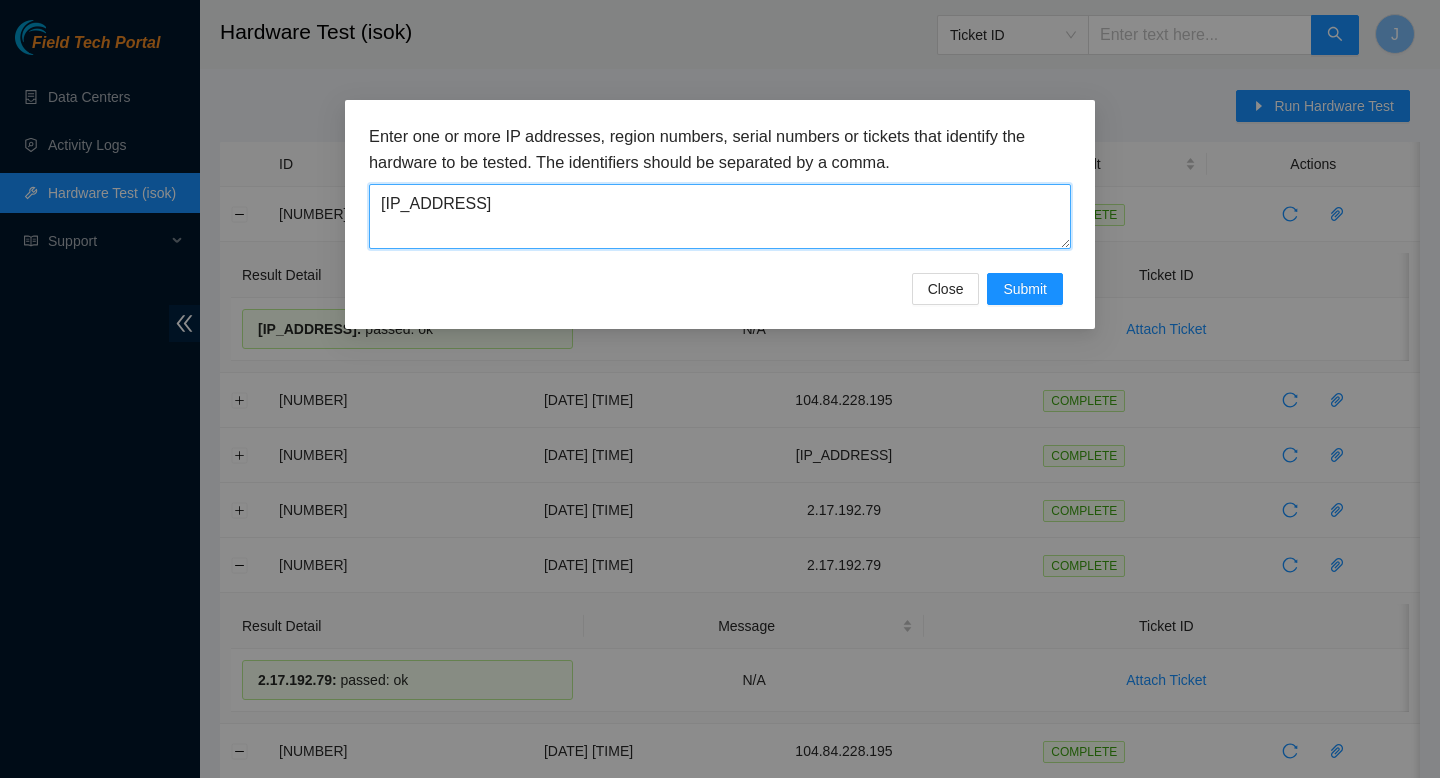 paste on "104.84.228.195" 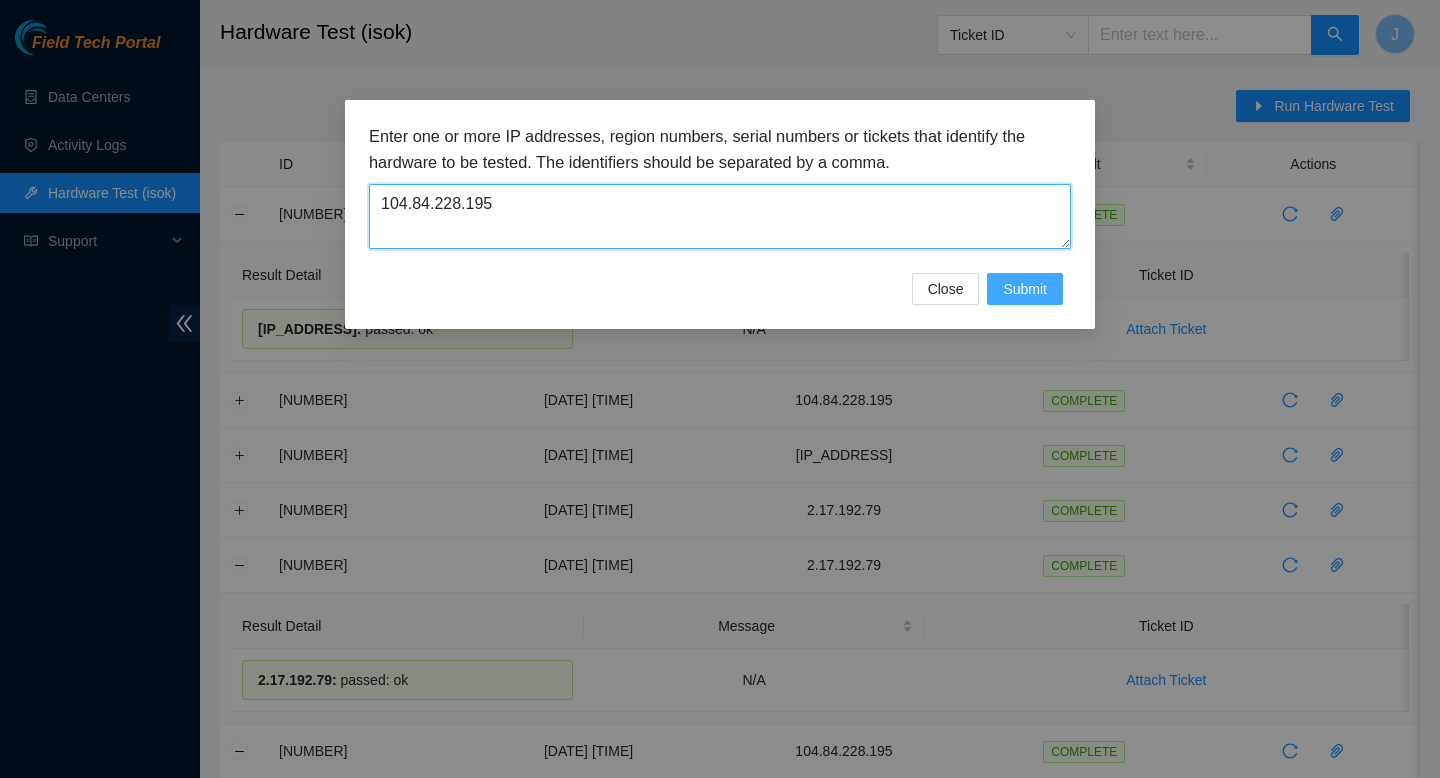 type on "104.84.228.195" 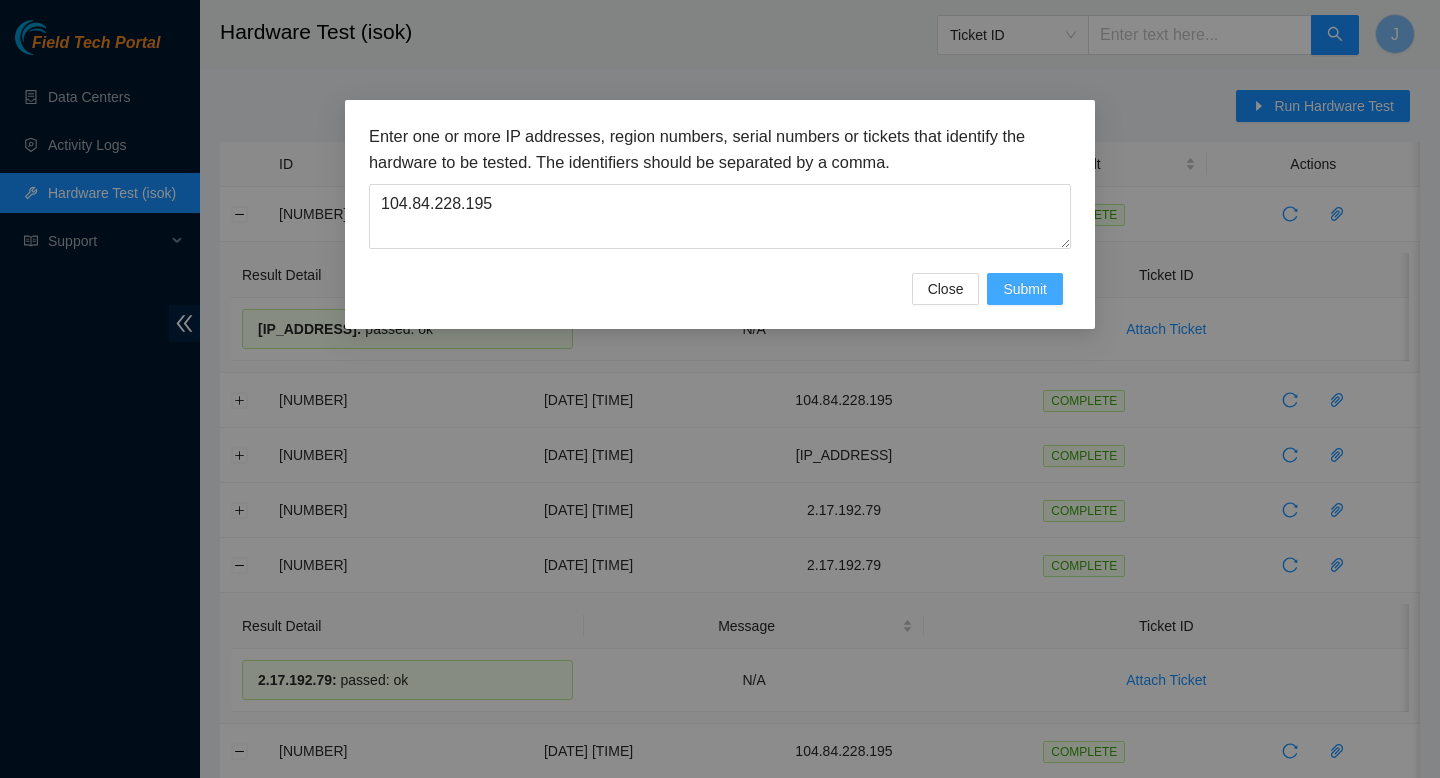 click on "Submit" at bounding box center (1025, 289) 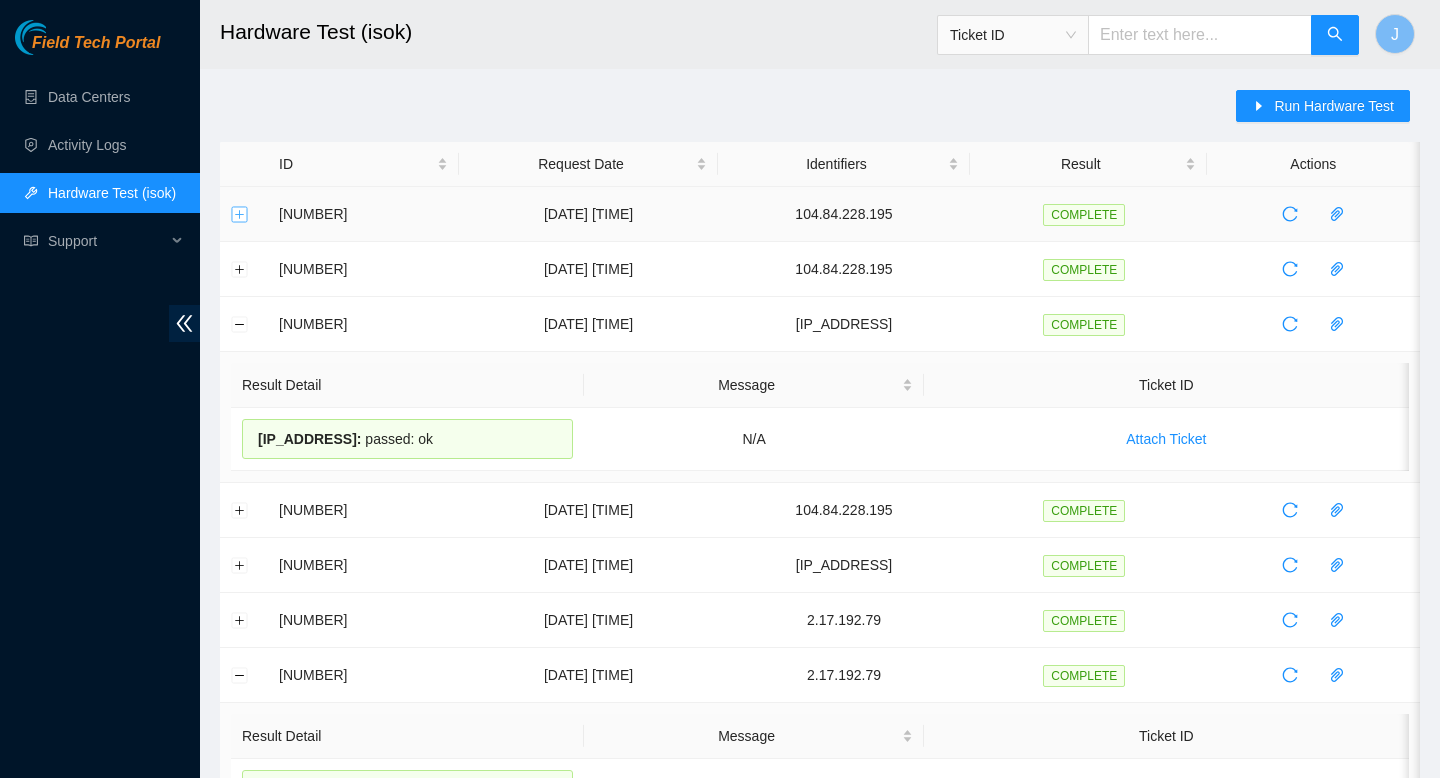 click at bounding box center (240, 214) 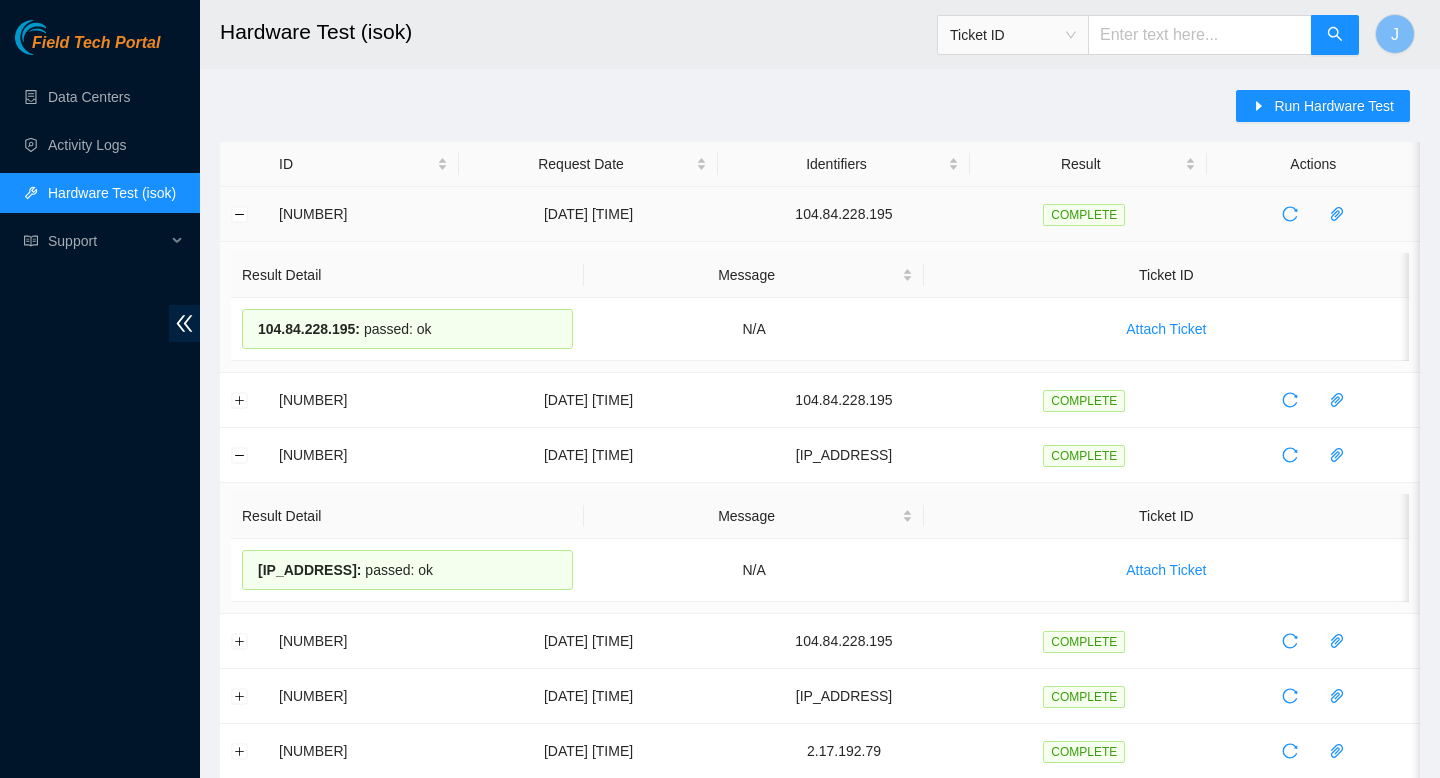 drag, startPoint x: 492, startPoint y: 339, endPoint x: 267, endPoint y: 205, distance: 261.87973 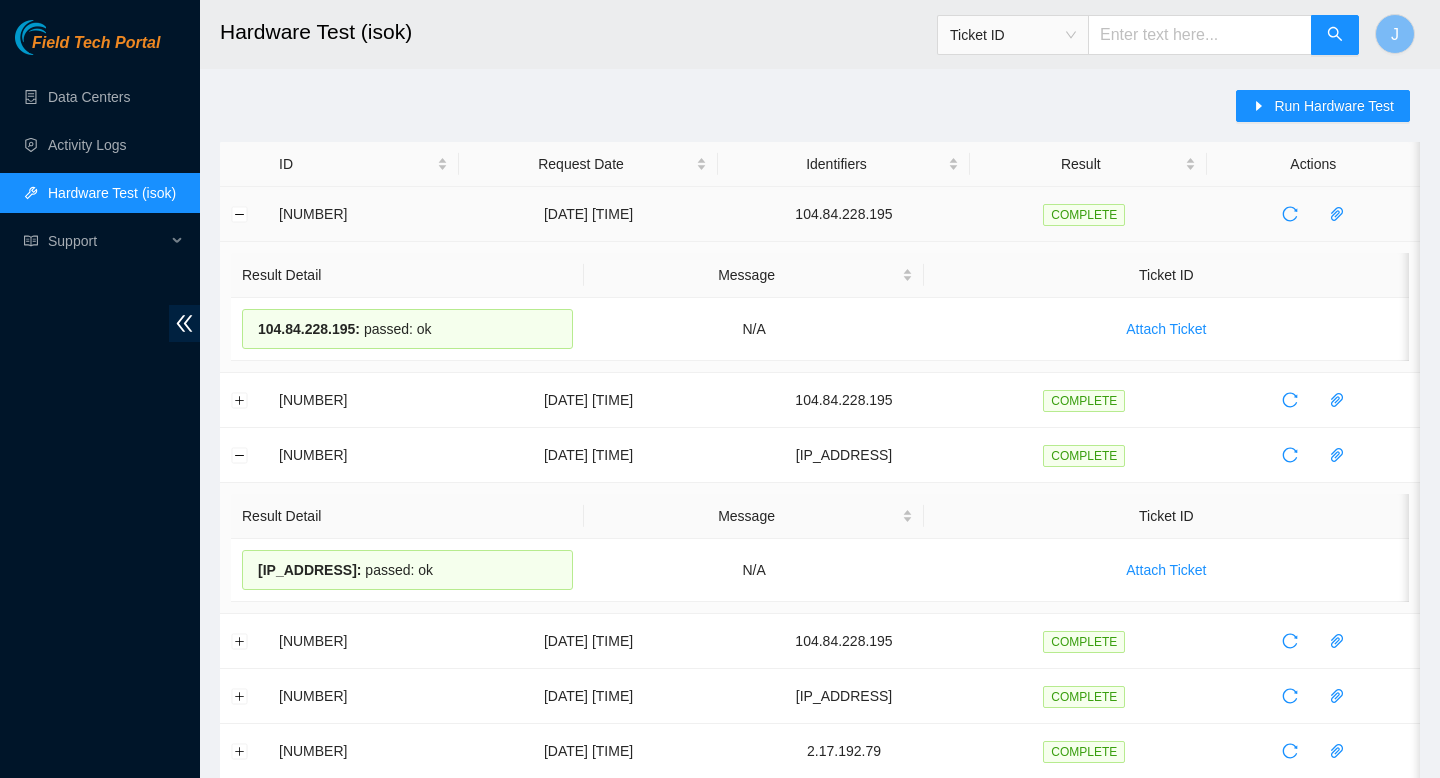 click on "[NUMBER] [DATE] [TIME] [IP_ADDRESS] COMPLETE     Result Detail Message Ticket ID       [IP_ADDRESS]  :     passed: ok N/A Attach Ticket [NUMBER] [DATE] [TIME] [IP_ADDRESS] COMPLETE     [NUMBER] [DATE] [TIME] [IP_ADDRESS] COMPLETE     Result Detail Message Ticket ID       [IP_ADDRESS]  :     passed: ok N/A Attach Ticket [NUMBER] [DATE] [TIME] [IP_ADDRESS] COMPLETE     [NUMBER] [DATE] [TIME] [IP_ADDRESS] COMPLETE     [NUMBER] [DATE] [TIME] [IP_ADDRESS] COMPLETE     [NUMBER] [DATE] [TIME] [IP_ADDRESS] COMPLETE     Result Detail Message Ticket ID       [IP_ADDRESS]  :     passed: ok N/A Attach Ticket [NUMBER] [DATE] [TIME] [IP_ADDRESS] COMPLETE     Result Detail Message Ticket ID       [IP_ADDRESS]  :     passed: ok N/A Attach Ticket [NUMBER] [DATE] [TIME] [IP_ADDRESS] COMPLETE     Result Detail Message Ticket ID       [IP_ADDRESS]  :     passed: ok N/A Attach Ticket [NUMBER] [DATE] [TIME] [IP_ADDRESS] COMPLETE     Result Detail" at bounding box center (820, 1195) 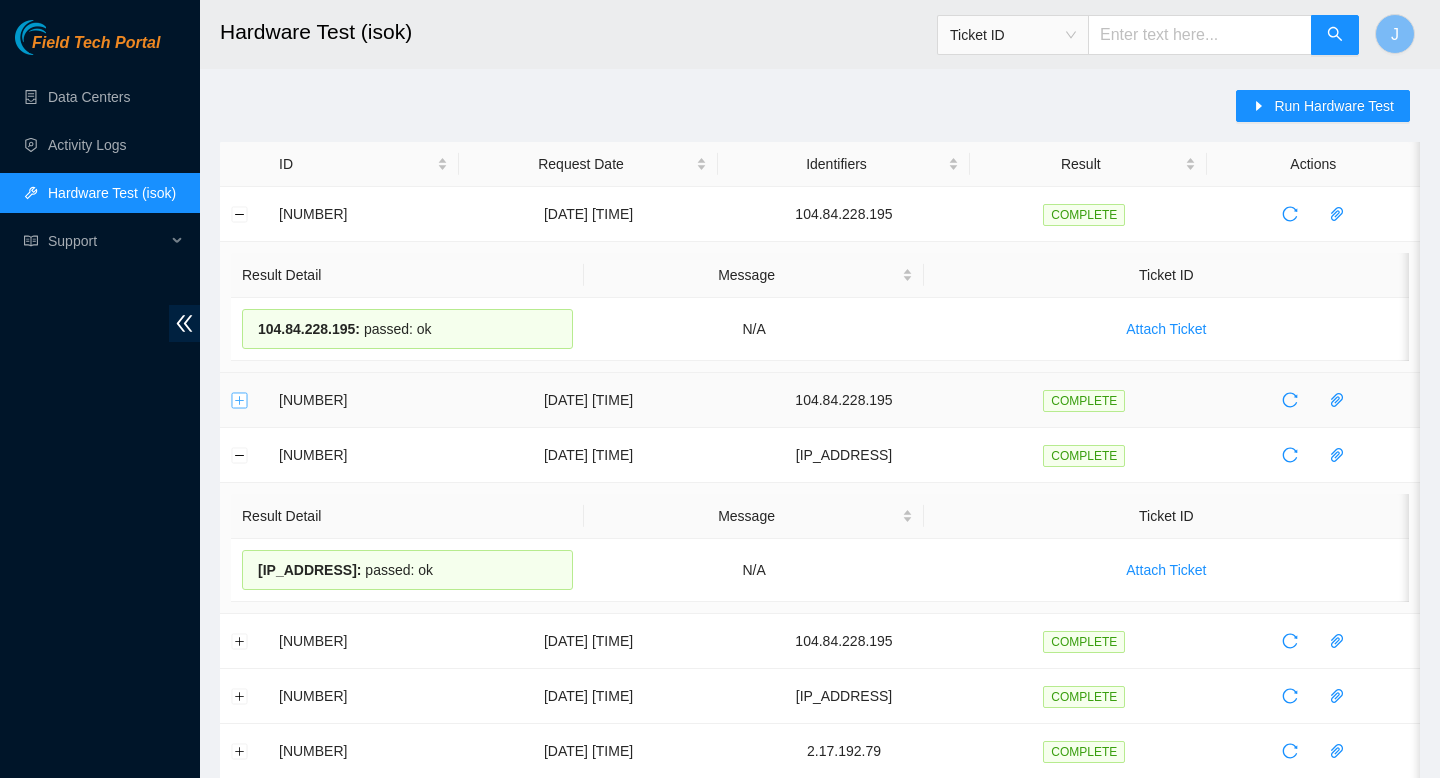 click at bounding box center [240, 400] 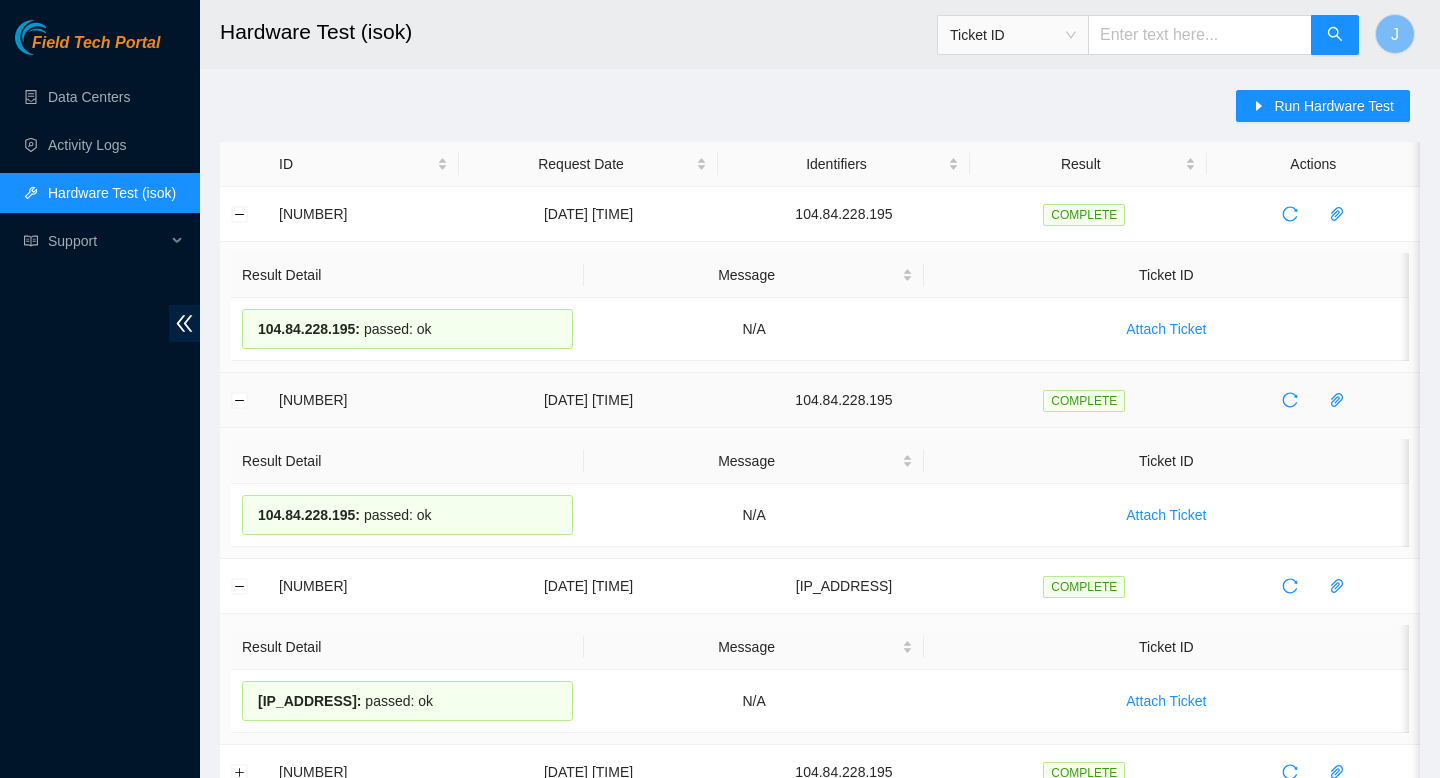drag, startPoint x: 472, startPoint y: 517, endPoint x: 263, endPoint y: 406, distance: 236.64742 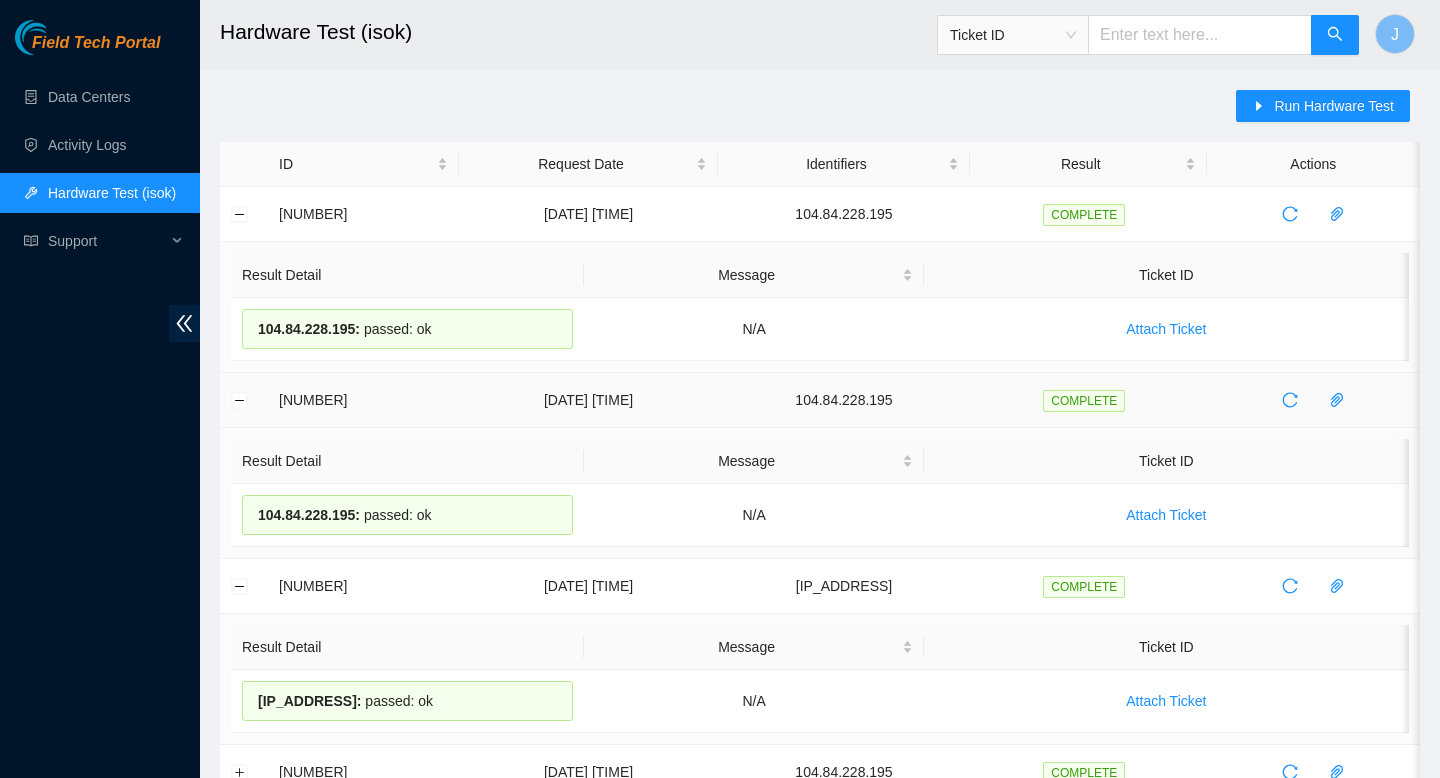 click on "[NUMBER] [DATE] [TIME] [IP_ADDRESS] COMPLETE     Result Detail Message Ticket ID       [IP_ADDRESS]  :     passed: ok N/A Attach Ticket [NUMBER] [DATE] [TIME] [IP_ADDRESS] COMPLETE     Result Detail Message Ticket ID       [IP_ADDRESS]  :     passed: ok N/A Attach Ticket [NUMBER] [DATE] [TIME] [IP_ADDRESS] COMPLETE     [NUMBER] [DATE] [TIME] [IP_ADDRESS] COMPLETE     [NUMBER] [DATE] [TIME] [IP_ADDRESS] COMPLETE     [NUMBER] [DATE] [TIME] [IP_ADDRESS] COMPLETE     Result Detail Message Ticket ID       [IP_ADDRESS]  :     passed: ok N/A Attach Ticket [NUMBER] [DATE] [TIME] [IP_ADDRESS] COMPLETE     Result Detail Message Ticket ID       [IP_ADDRESS]  :     passed: ok N/A Attach Ticket [NUMBER] [DATE] [TIME] [IP_ADDRESS] COMPLETE     Result Detail Message Ticket ID       [IP_ADDRESS]  :    N/A" at bounding box center [820, 1261] 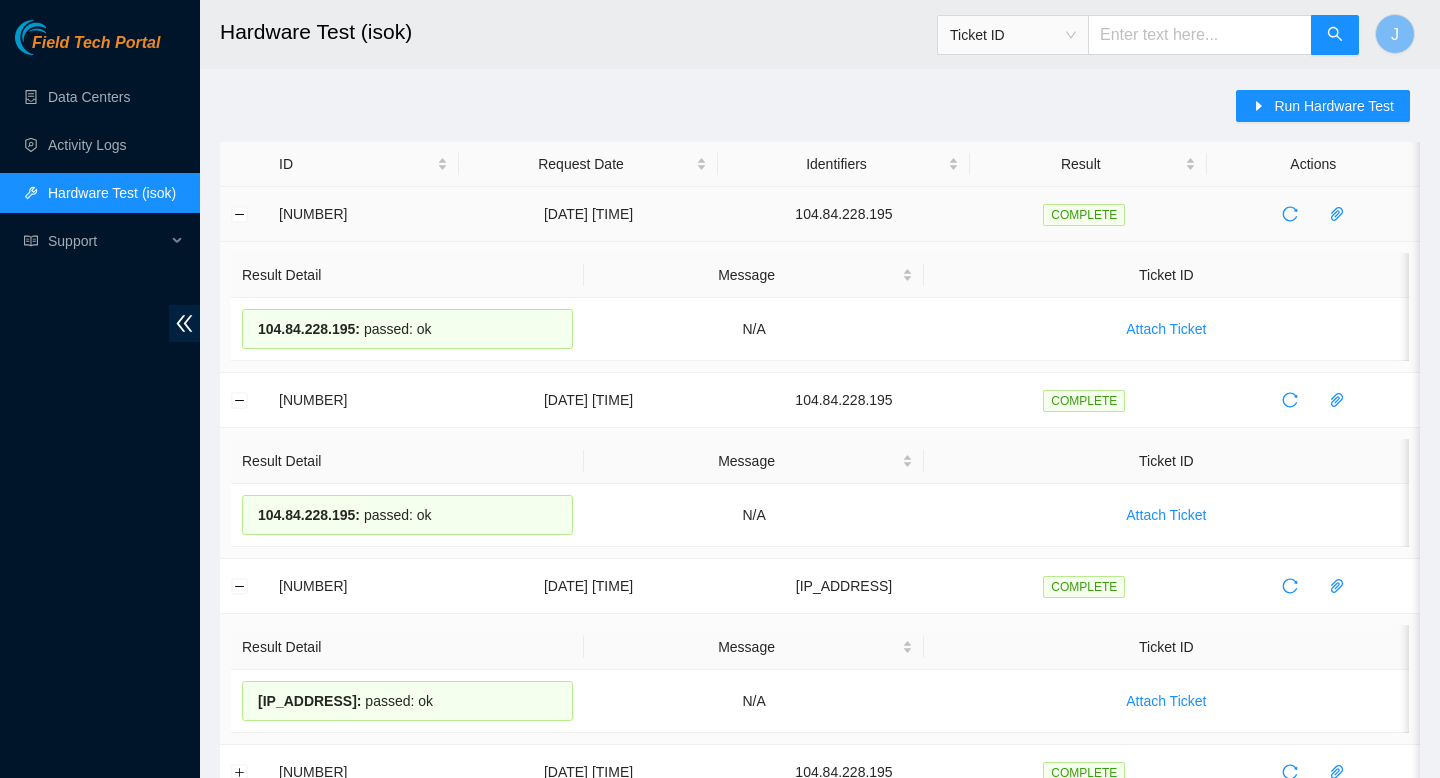 drag, startPoint x: 492, startPoint y: 330, endPoint x: 253, endPoint y: 224, distance: 261.45172 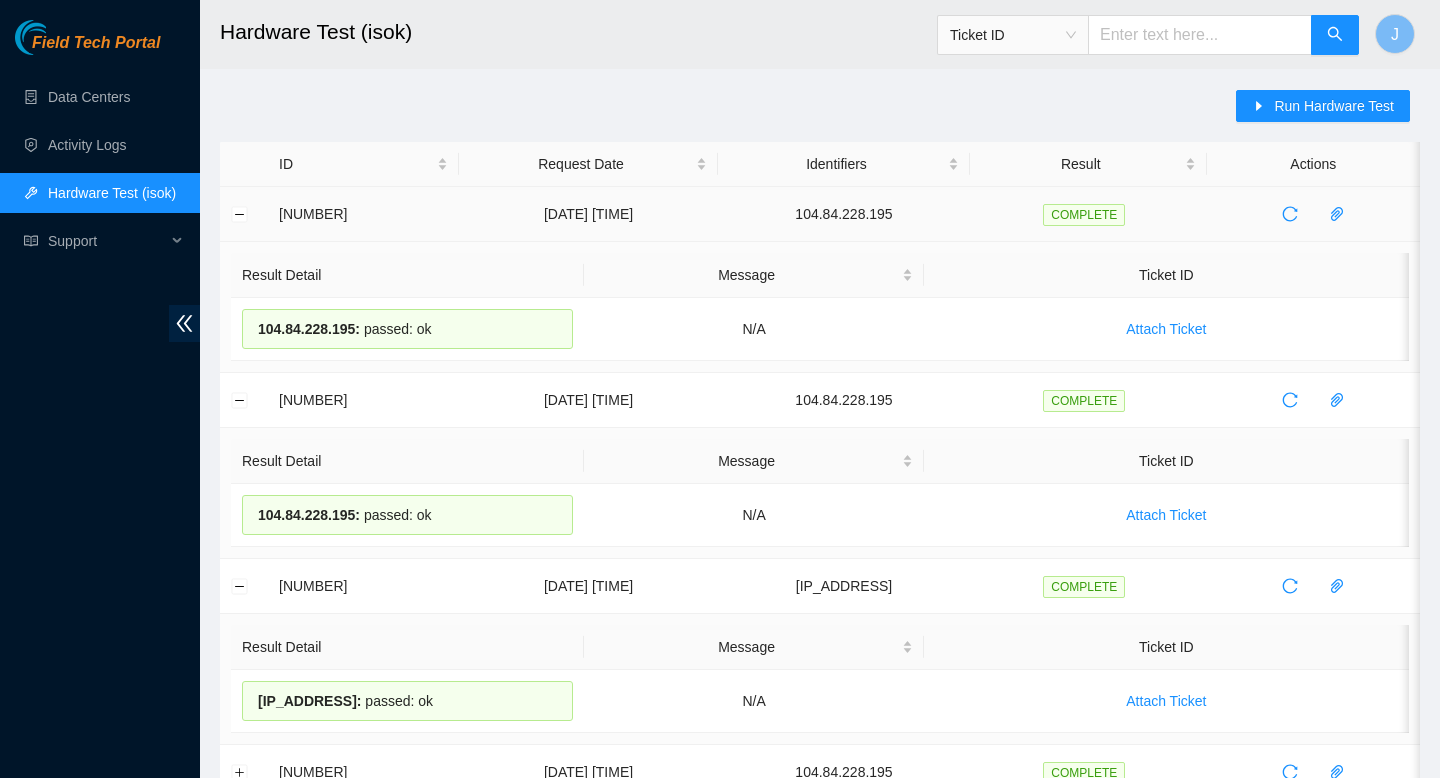 click on "[NUMBER] [DATE] [TIME] [IP_ADDRESS] COMPLETE     Result Detail Message Ticket ID       [IP_ADDRESS]  :     passed: ok N/A Attach Ticket [NUMBER] [DATE] [TIME] [IP_ADDRESS] COMPLETE     Result Detail Message Ticket ID       [IP_ADDRESS]  :     passed: ok N/A Attach Ticket [NUMBER] [DATE] [TIME] [IP_ADDRESS] COMPLETE     [NUMBER] [DATE] [TIME] [IP_ADDRESS] COMPLETE     [NUMBER] [DATE] [TIME] [IP_ADDRESS] COMPLETE     [NUMBER] [DATE] [TIME] [IP_ADDRESS] COMPLETE     Result Detail Message Ticket ID       [IP_ADDRESS]  :     passed: ok N/A Attach Ticket [NUMBER] [DATE] [TIME] [IP_ADDRESS] COMPLETE     Result Detail Message Ticket ID       [IP_ADDRESS]  :     passed: ok N/A Attach Ticket [NUMBER] [DATE] [TIME] [IP_ADDRESS] COMPLETE     Result Detail Message Ticket ID       [IP_ADDRESS]  :    N/A" at bounding box center [820, 1261] 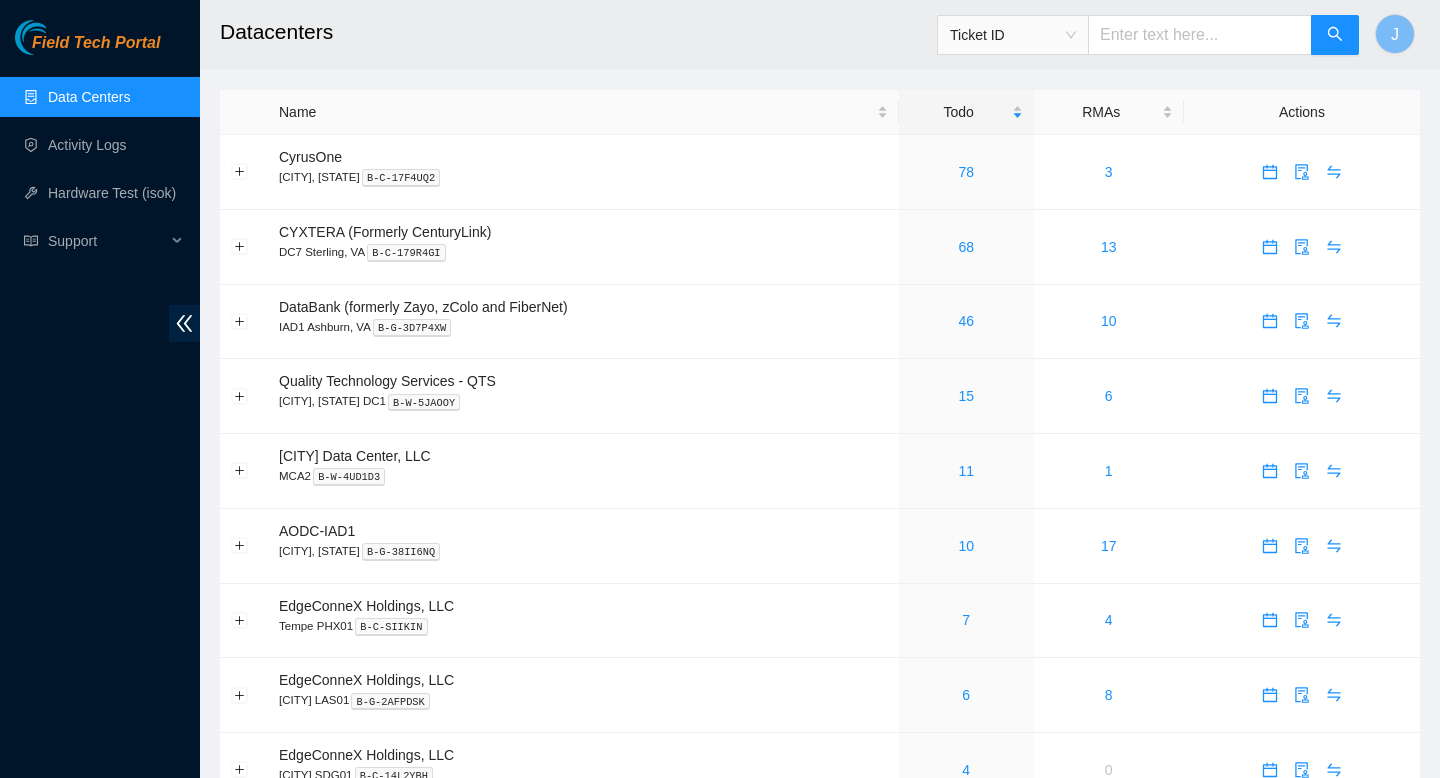 scroll, scrollTop: 0, scrollLeft: 0, axis: both 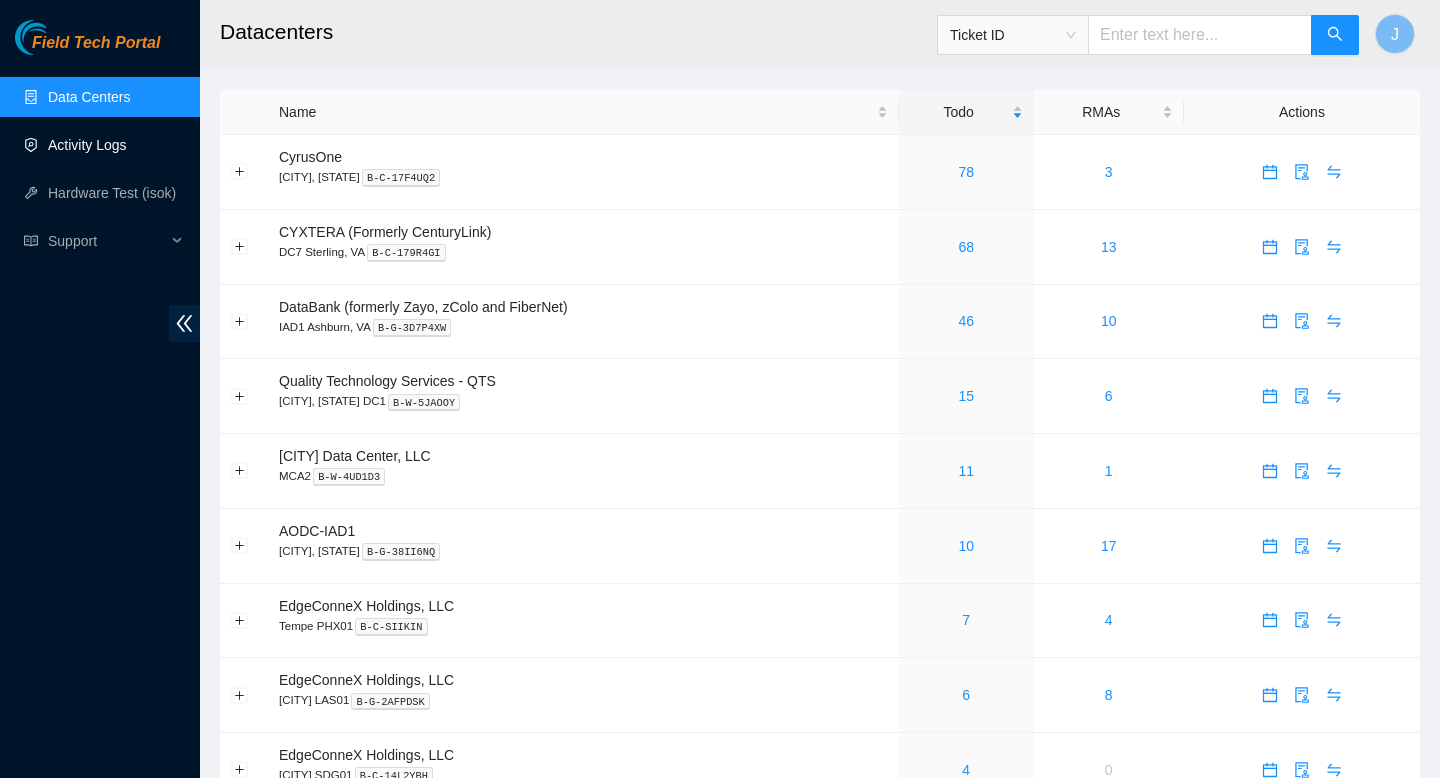 click on "Activity Logs" at bounding box center (87, 145) 